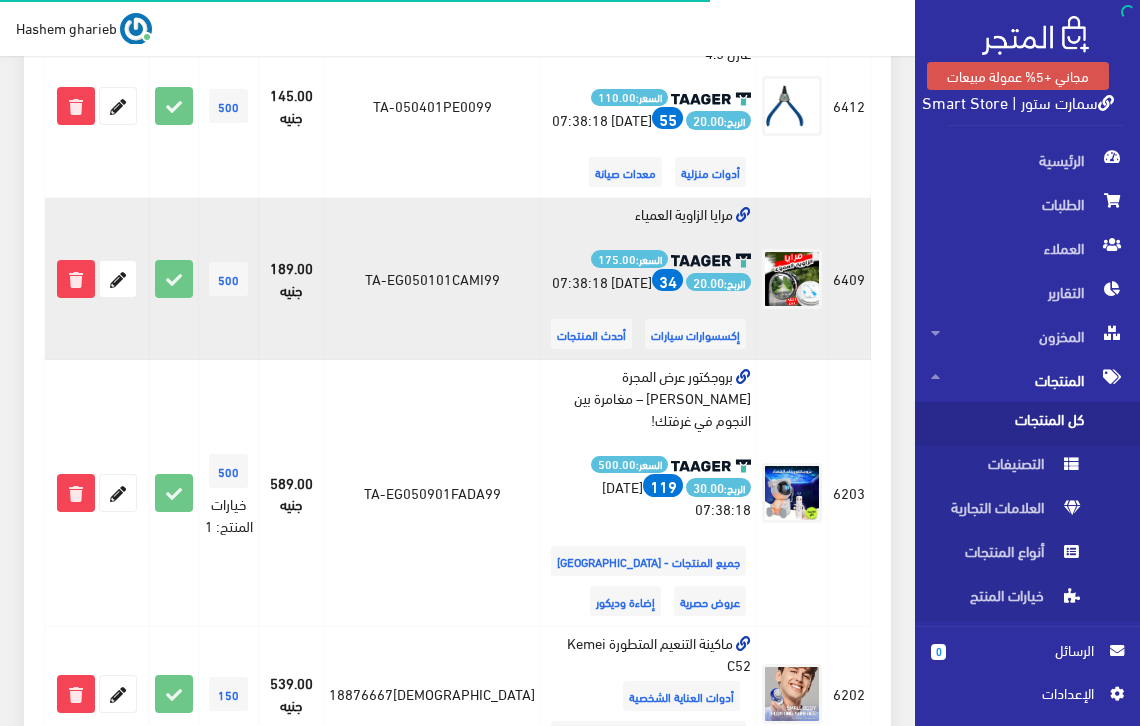 scroll, scrollTop: 600, scrollLeft: 0, axis: vertical 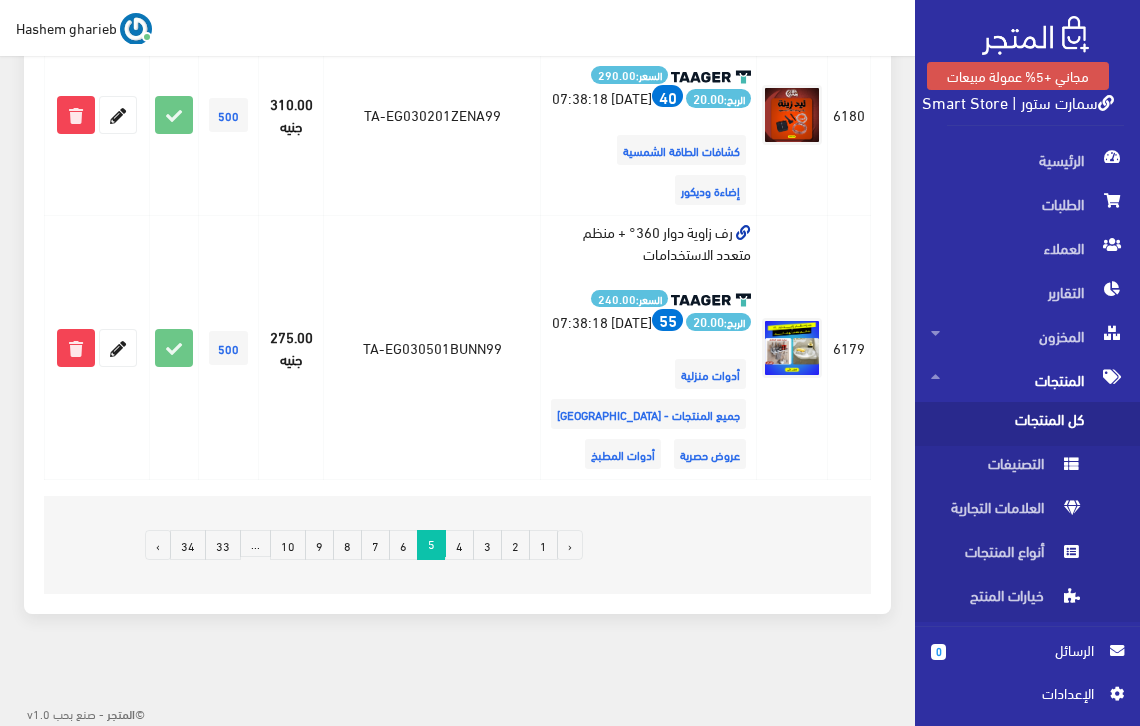 click on "6" at bounding box center (403, 545) 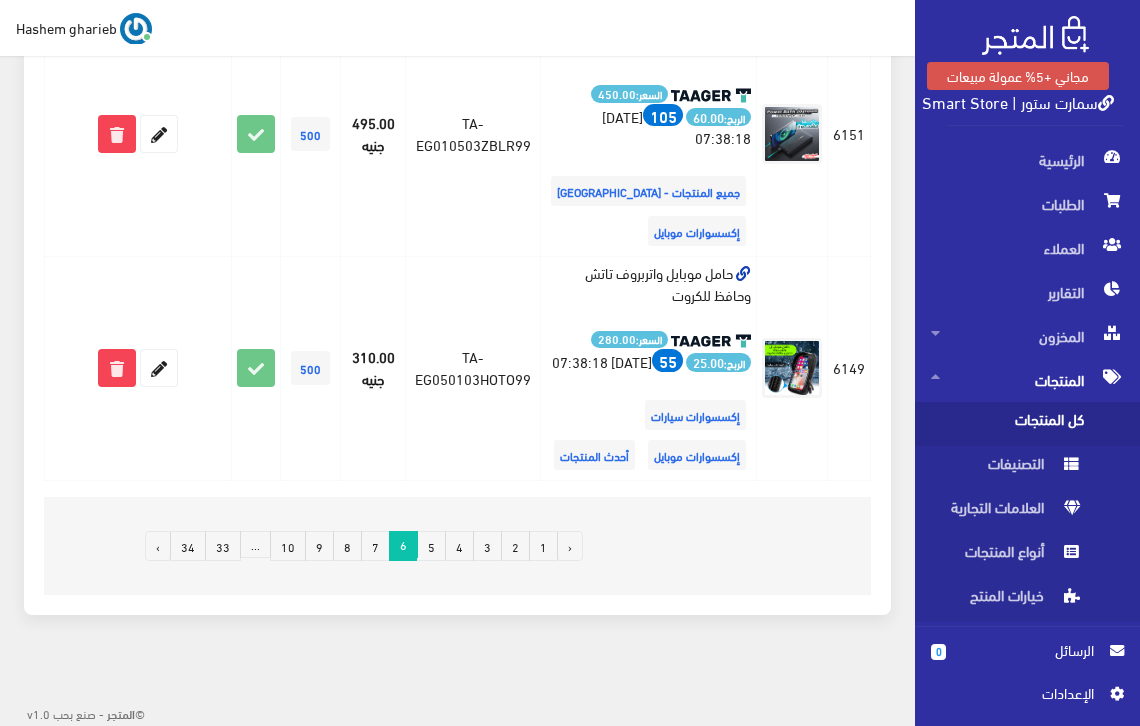 scroll, scrollTop: 4533, scrollLeft: 0, axis: vertical 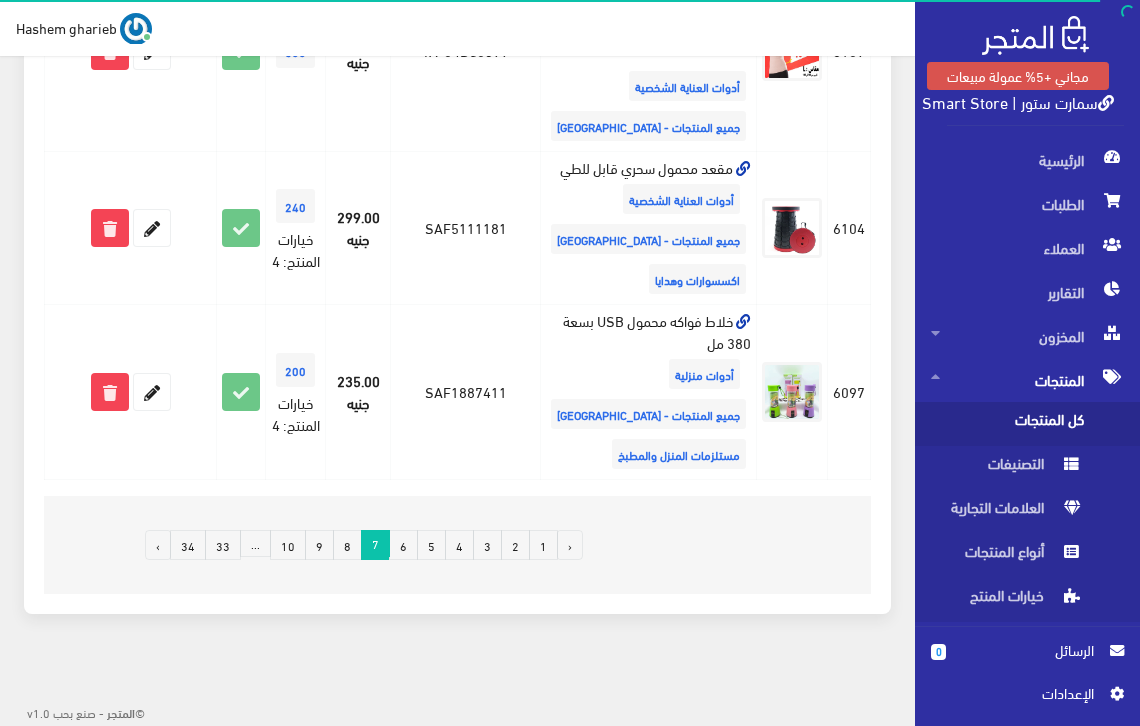 click on "8" at bounding box center (347, 545) 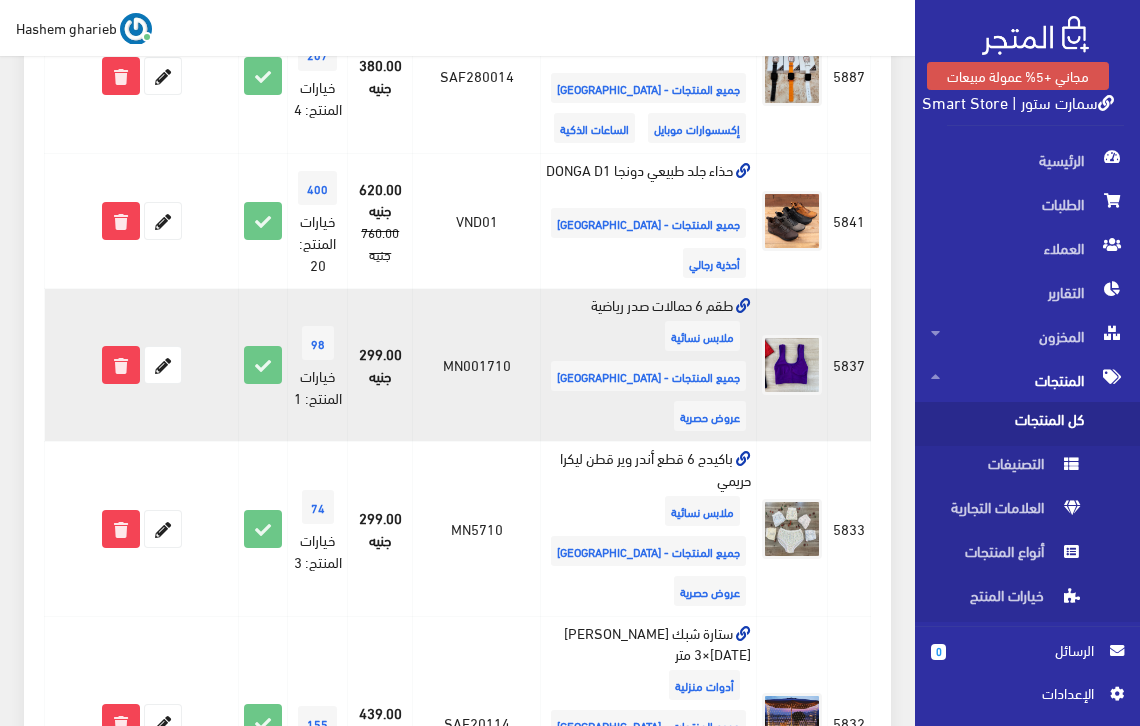 scroll, scrollTop: 2400, scrollLeft: 0, axis: vertical 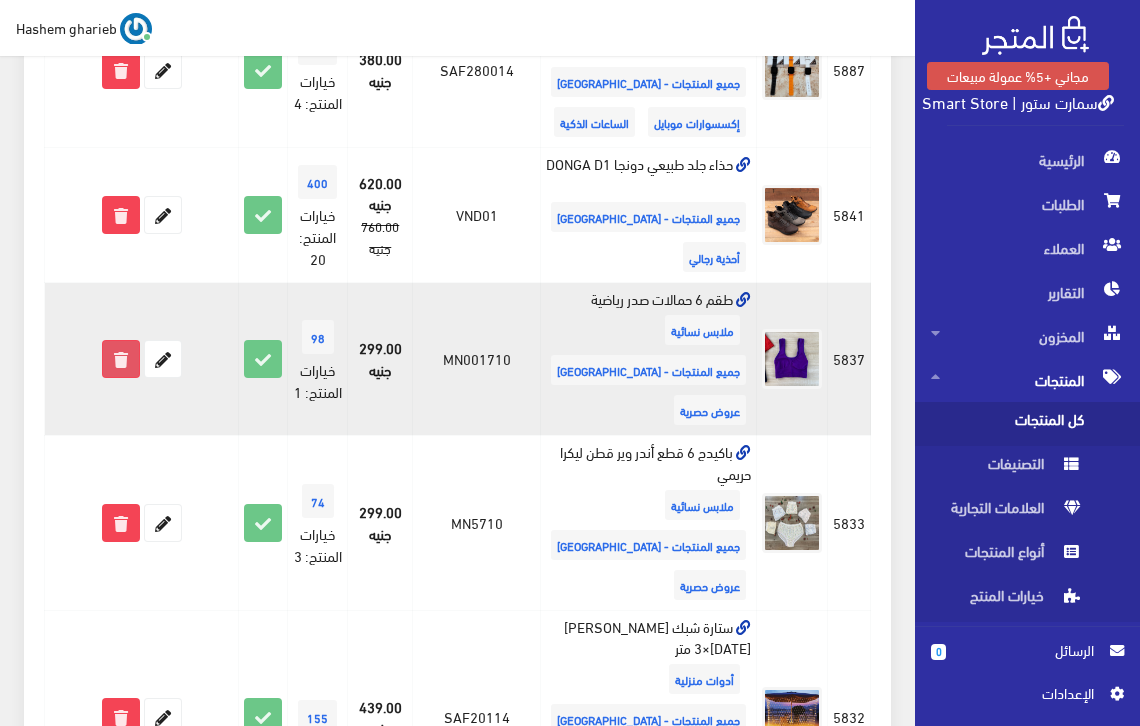 click at bounding box center (121, 359) 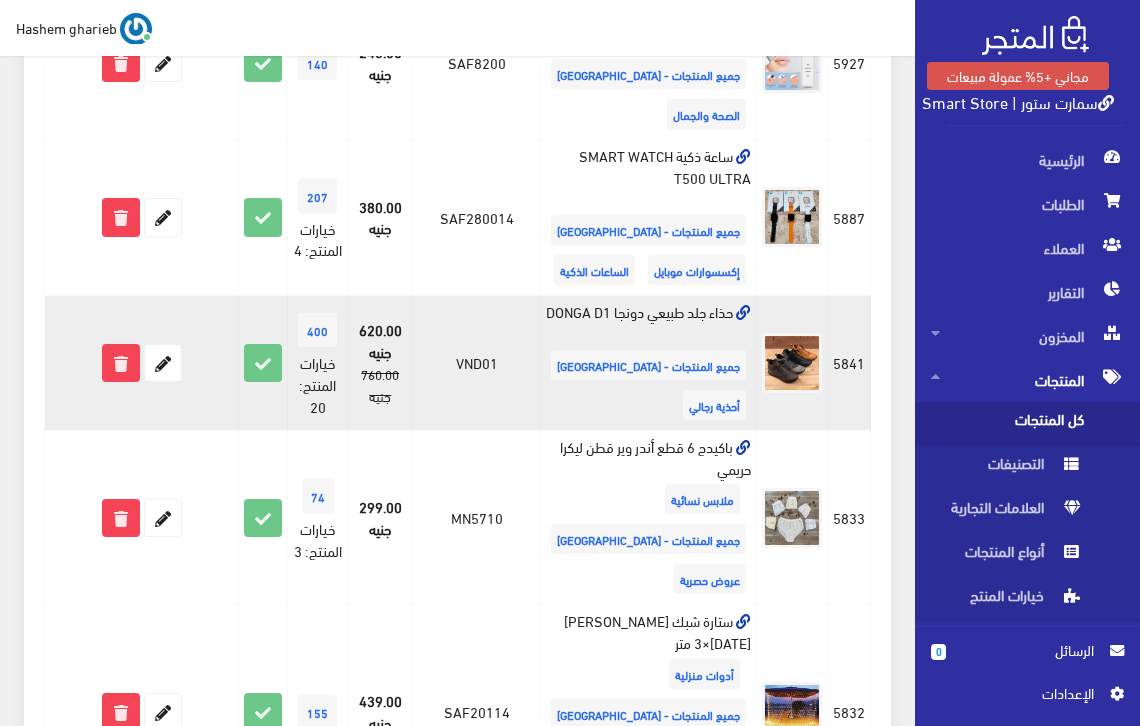 scroll, scrollTop: 2333, scrollLeft: 0, axis: vertical 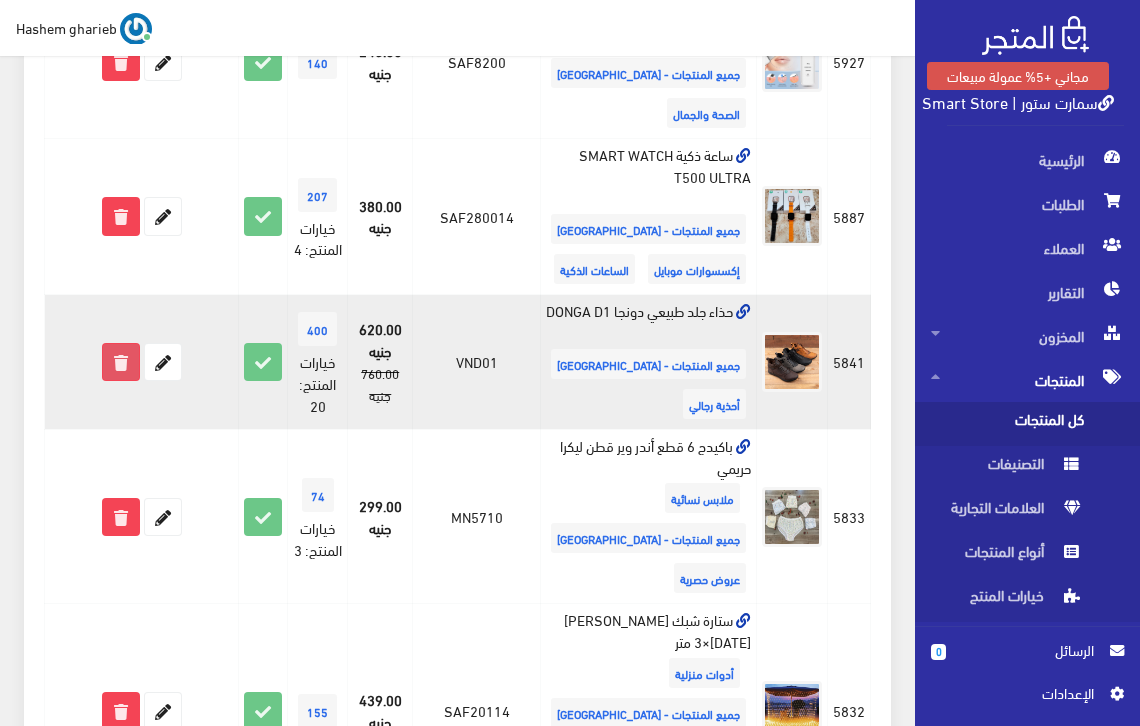 click at bounding box center (121, 362) 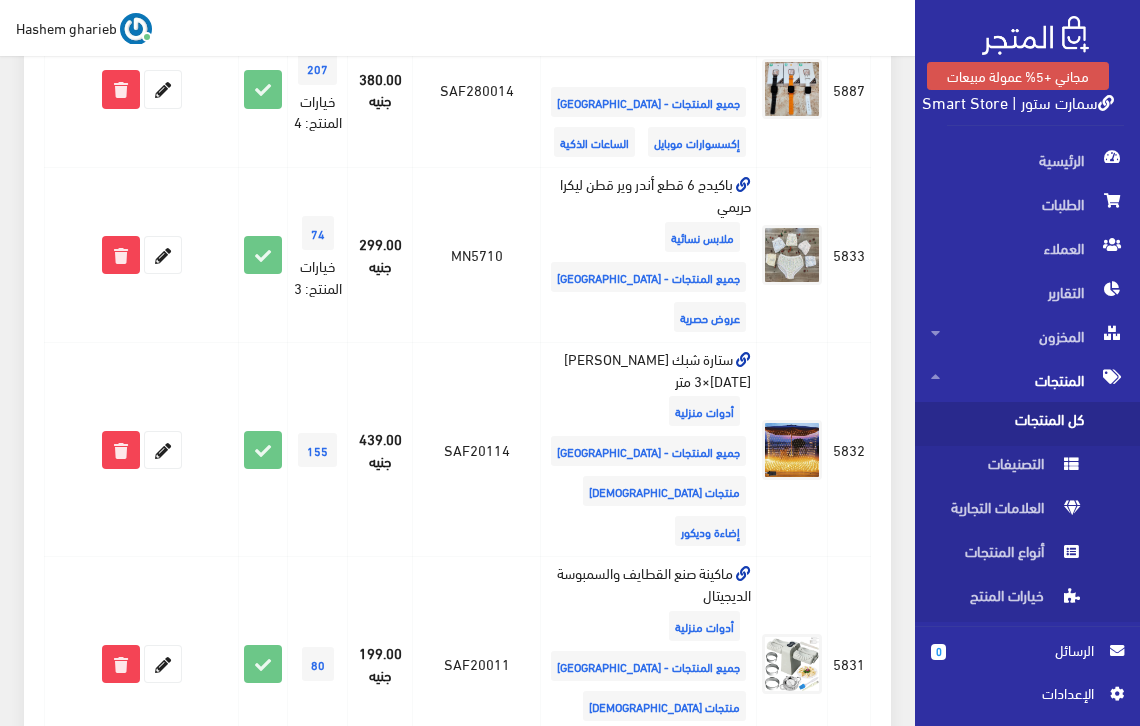 scroll, scrollTop: 2467, scrollLeft: 0, axis: vertical 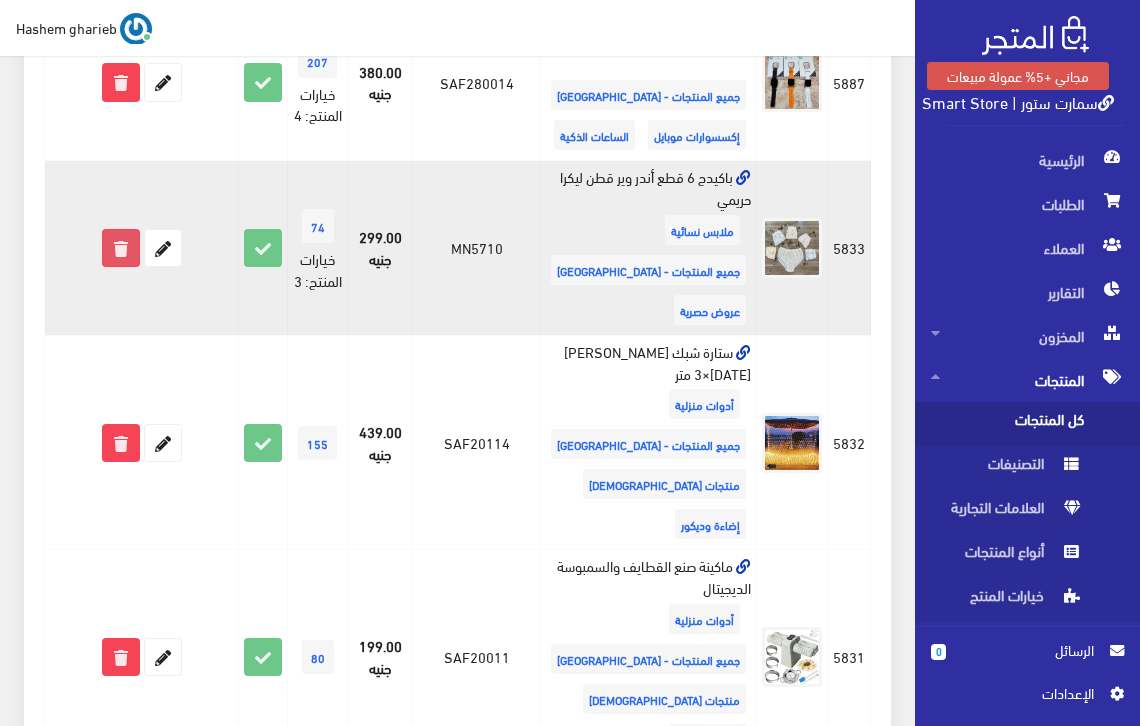 click at bounding box center [121, 248] 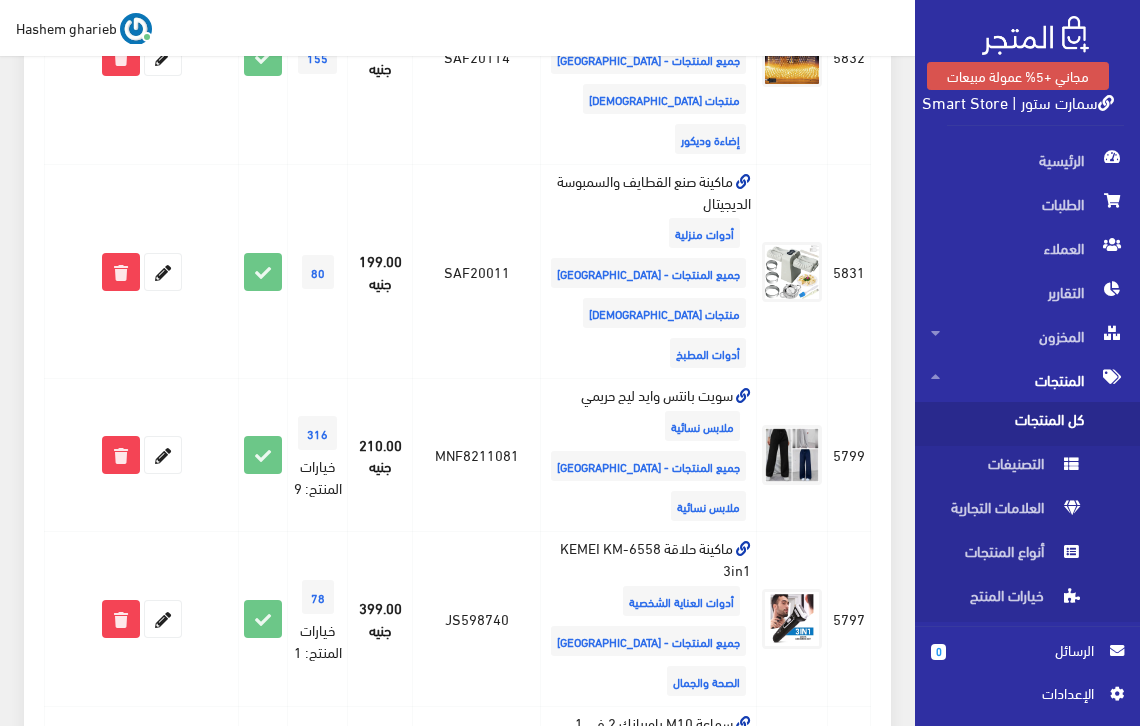 scroll, scrollTop: 2733, scrollLeft: 0, axis: vertical 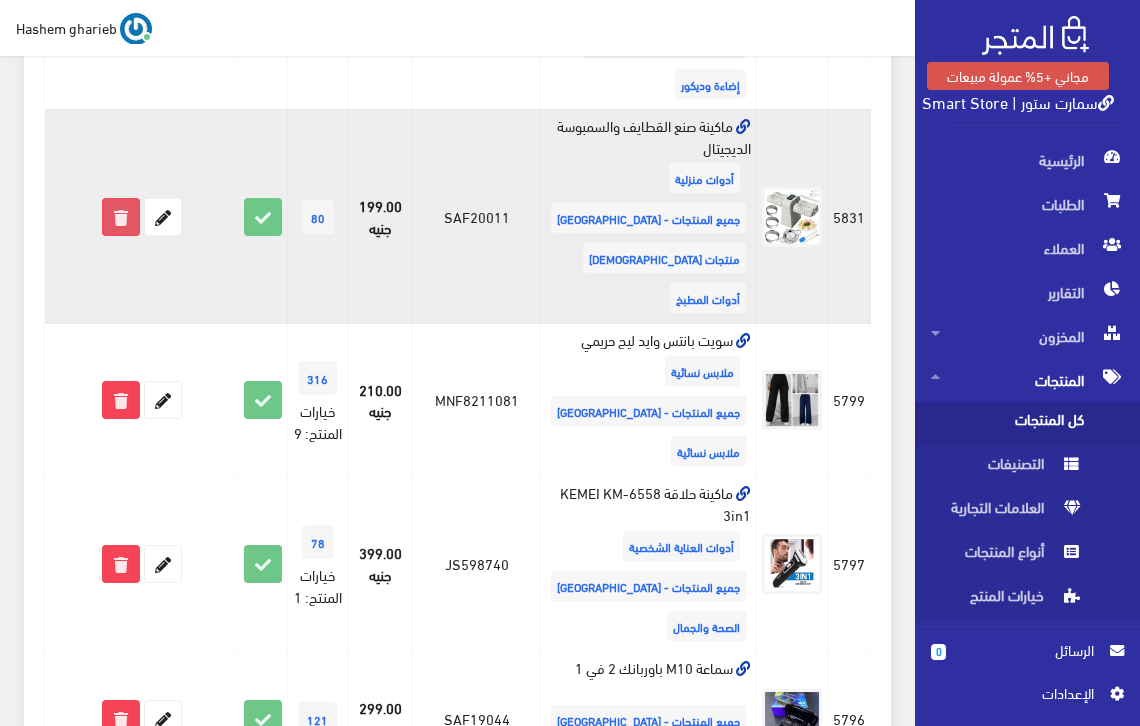 click at bounding box center [121, 217] 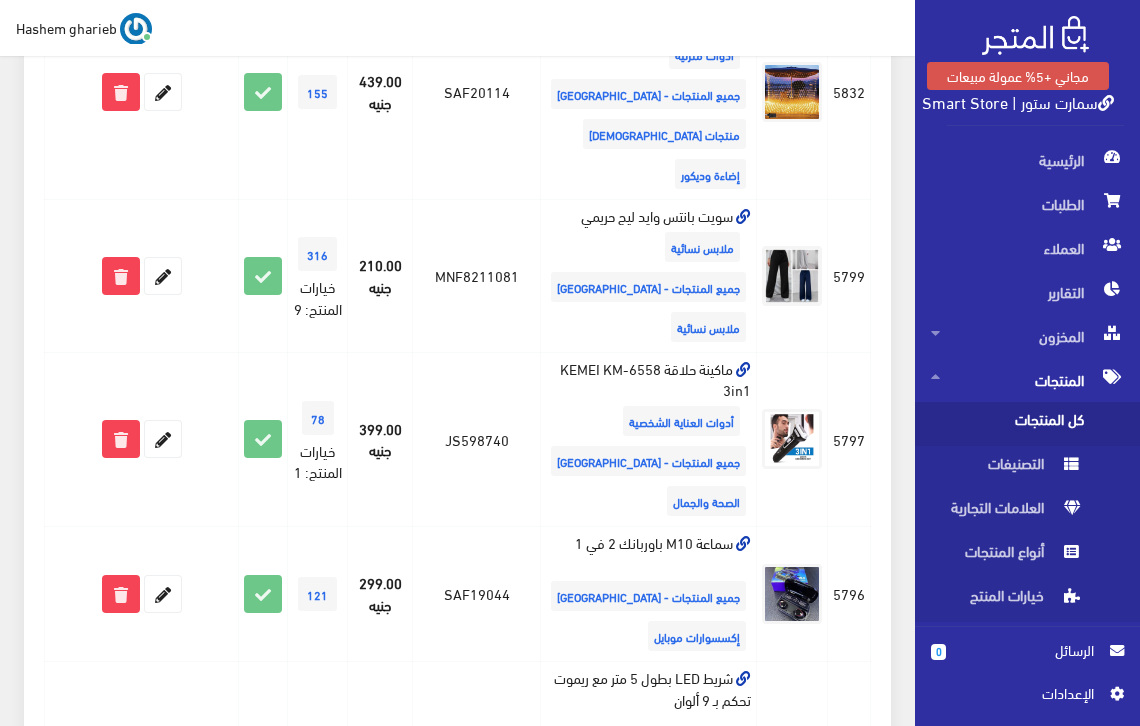 scroll, scrollTop: 2600, scrollLeft: 0, axis: vertical 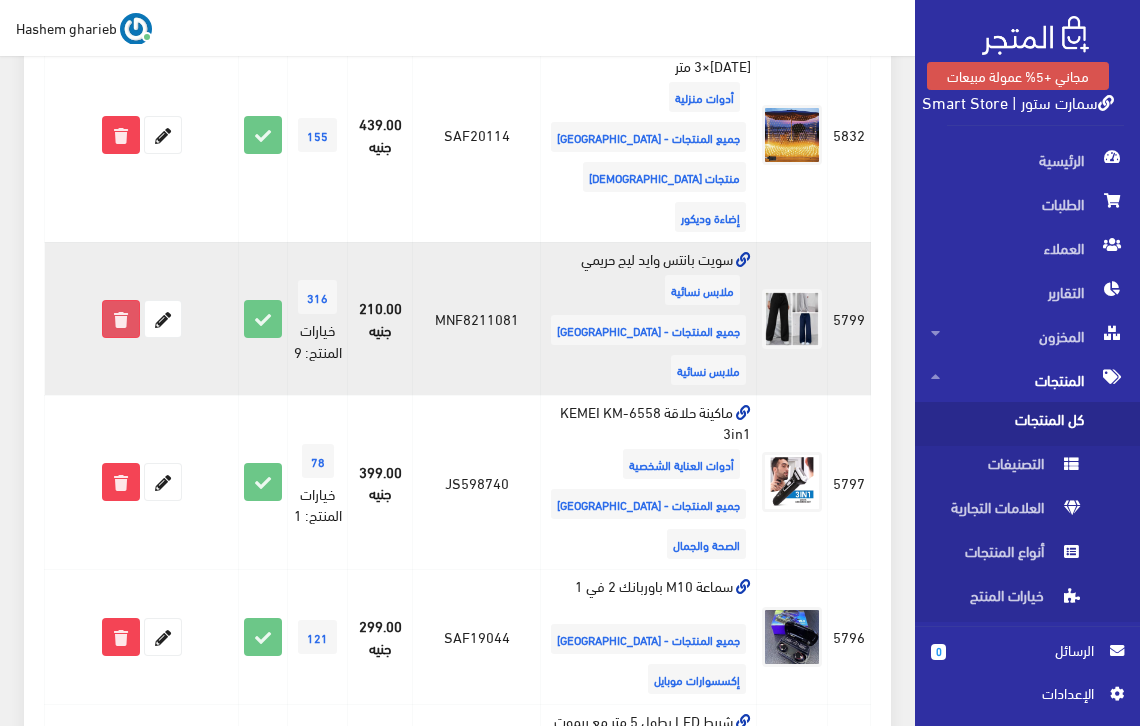 click at bounding box center [121, 319] 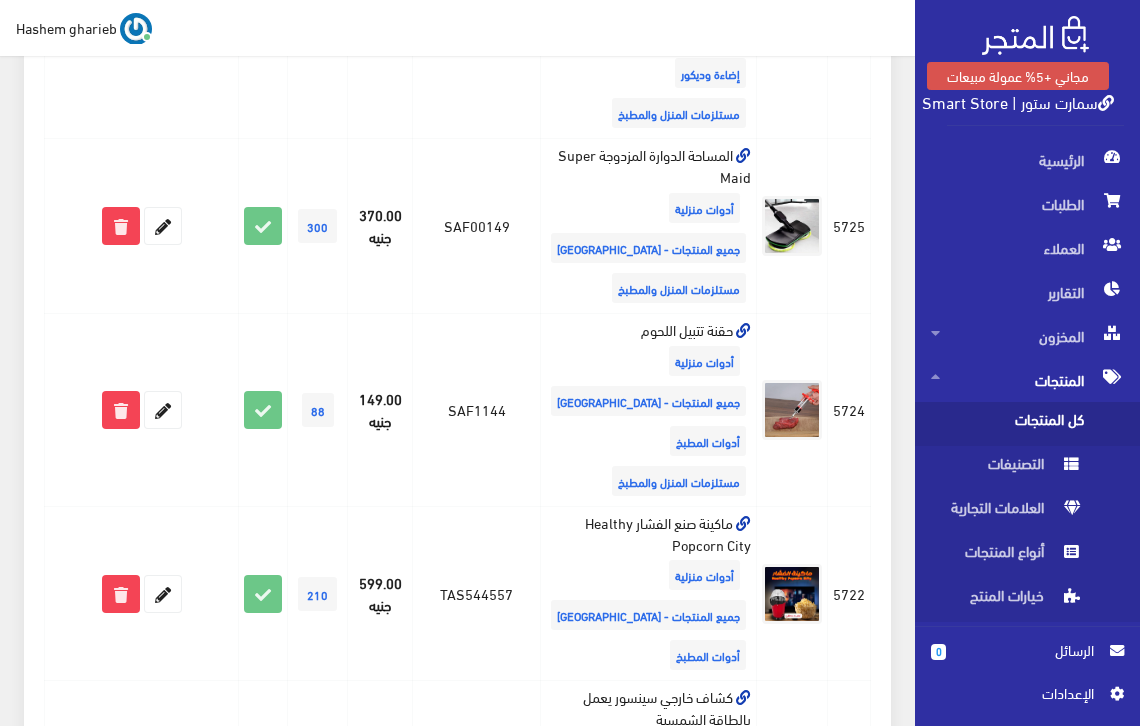 scroll, scrollTop: 3333, scrollLeft: 0, axis: vertical 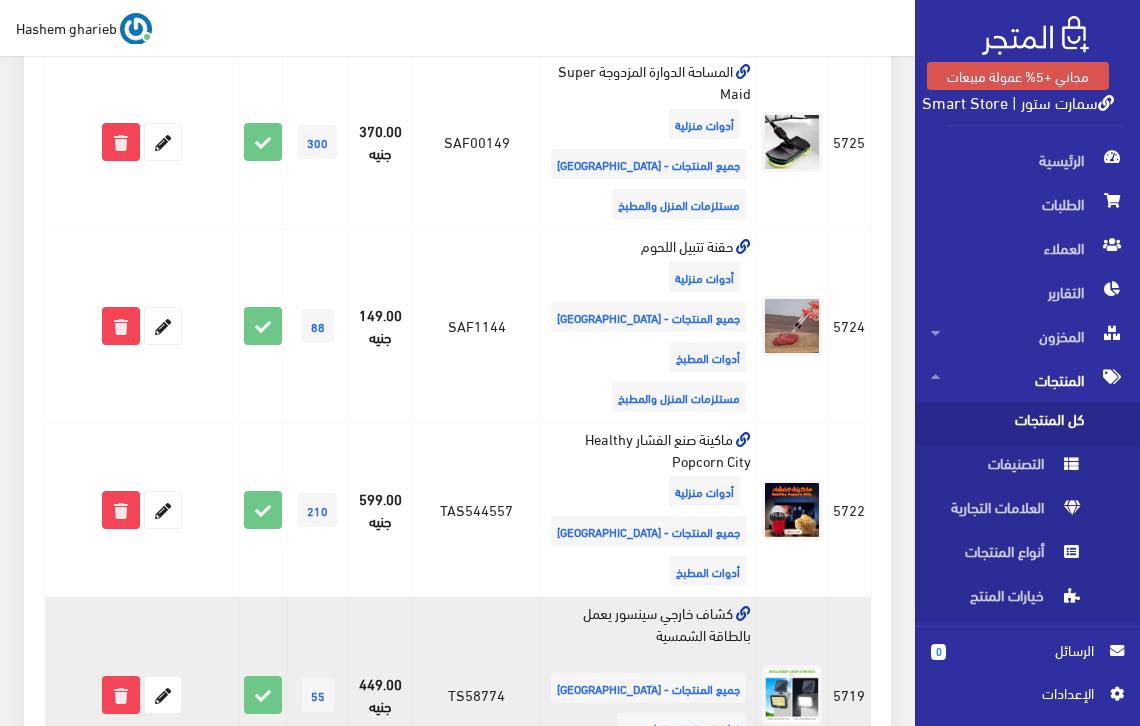 click on "كشاف خارجي سينسور يعمل بالطاقة الشمسية
جميع المنتجات - مصر
كشافات الطاقة الشمسية
إضاءة وديكور" at bounding box center [649, 695] 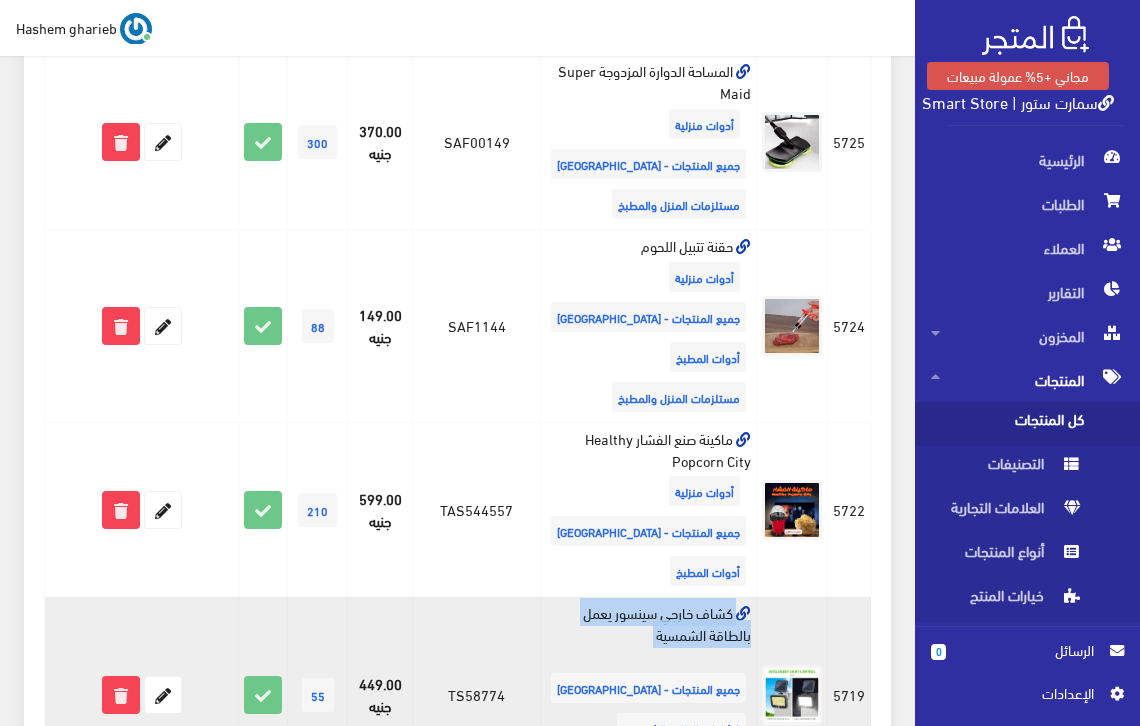 click on "كشاف خارجي سينسور يعمل بالطاقة الشمسية
جميع المنتجات - مصر
كشافات الطاقة الشمسية
إضاءة وديكور" at bounding box center [649, 695] 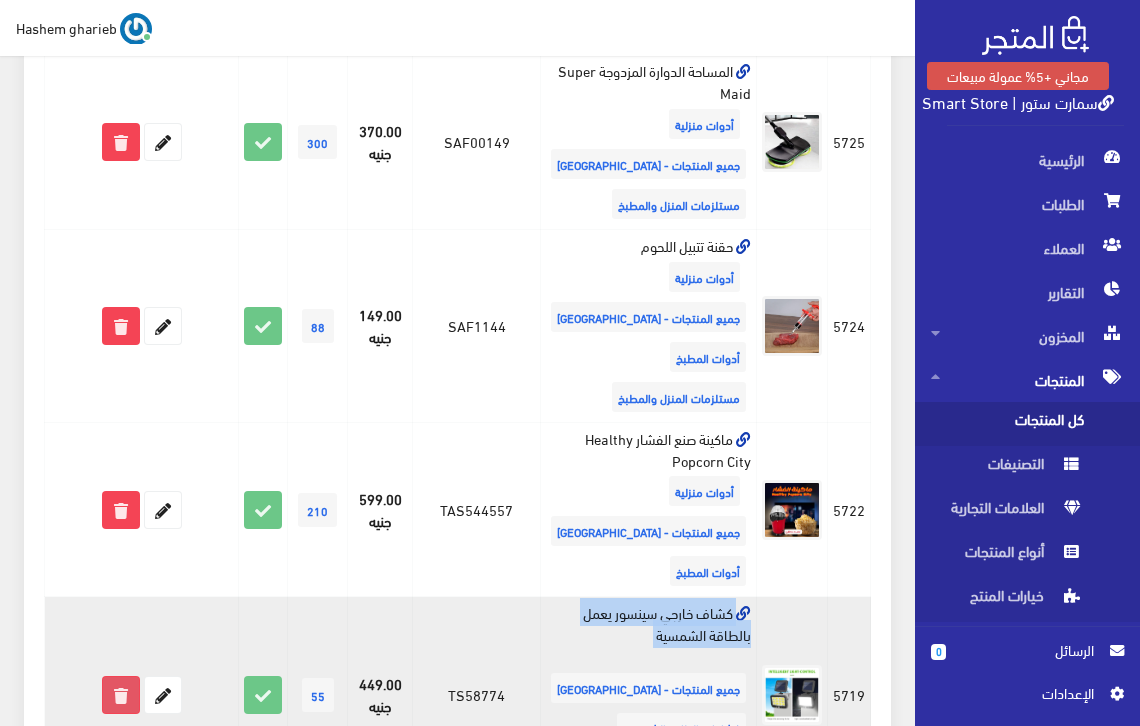 click at bounding box center [121, 695] 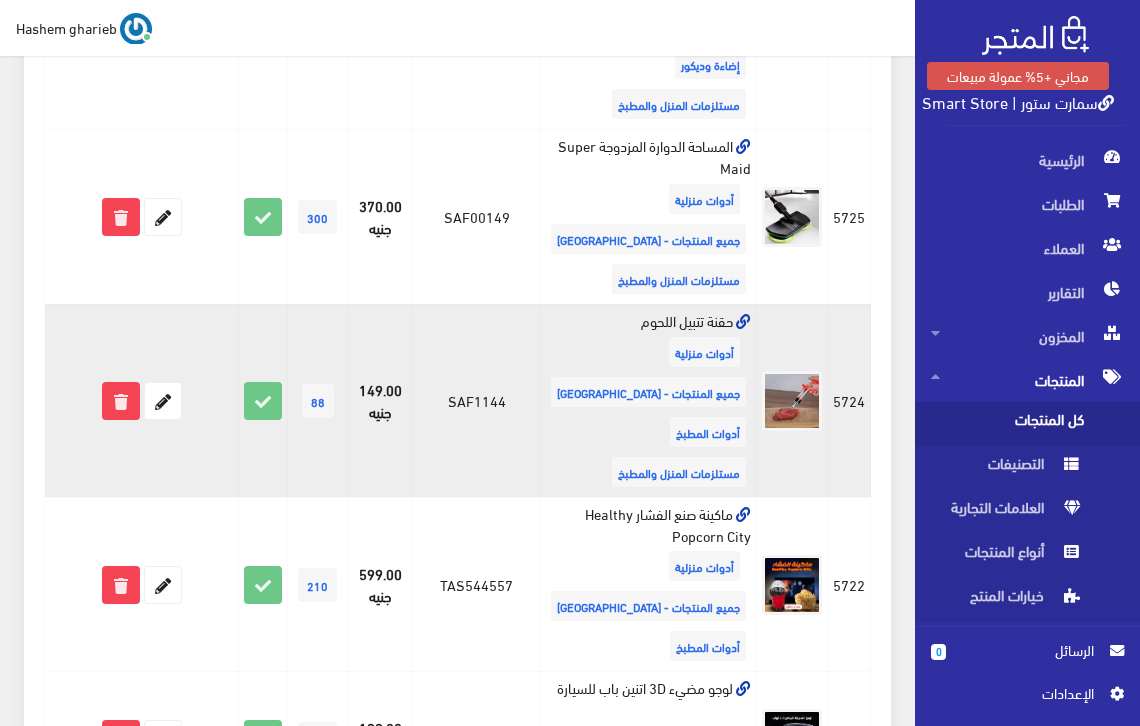 scroll, scrollTop: 3458, scrollLeft: 0, axis: vertical 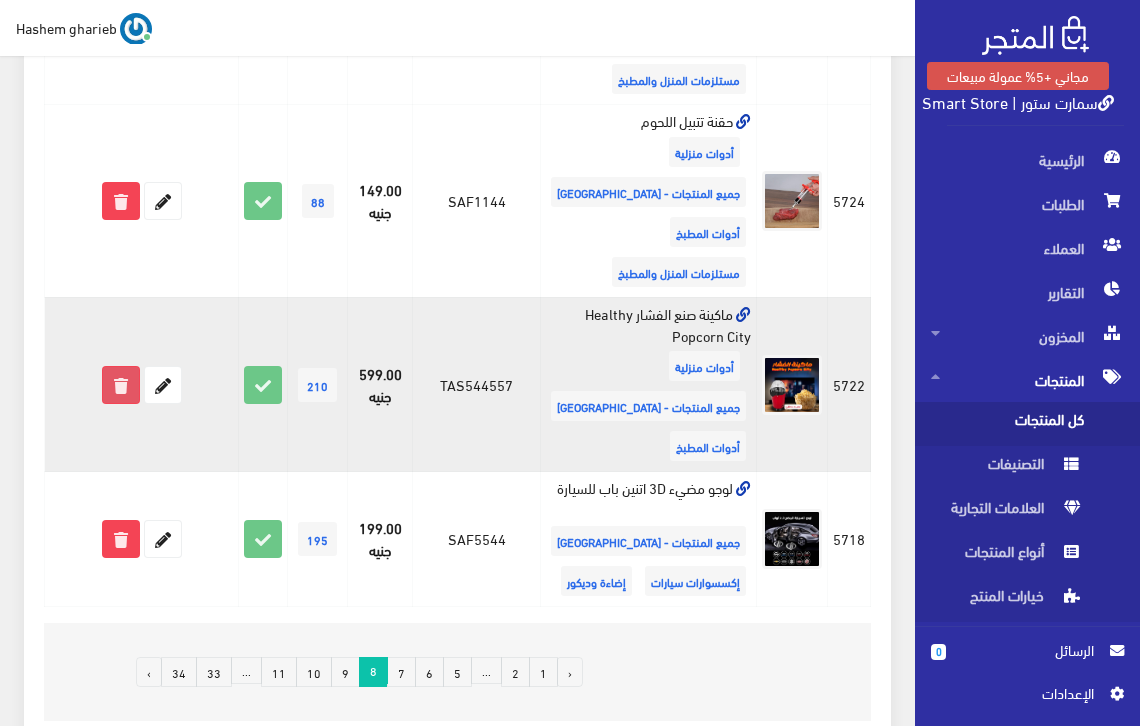 click at bounding box center [121, 385] 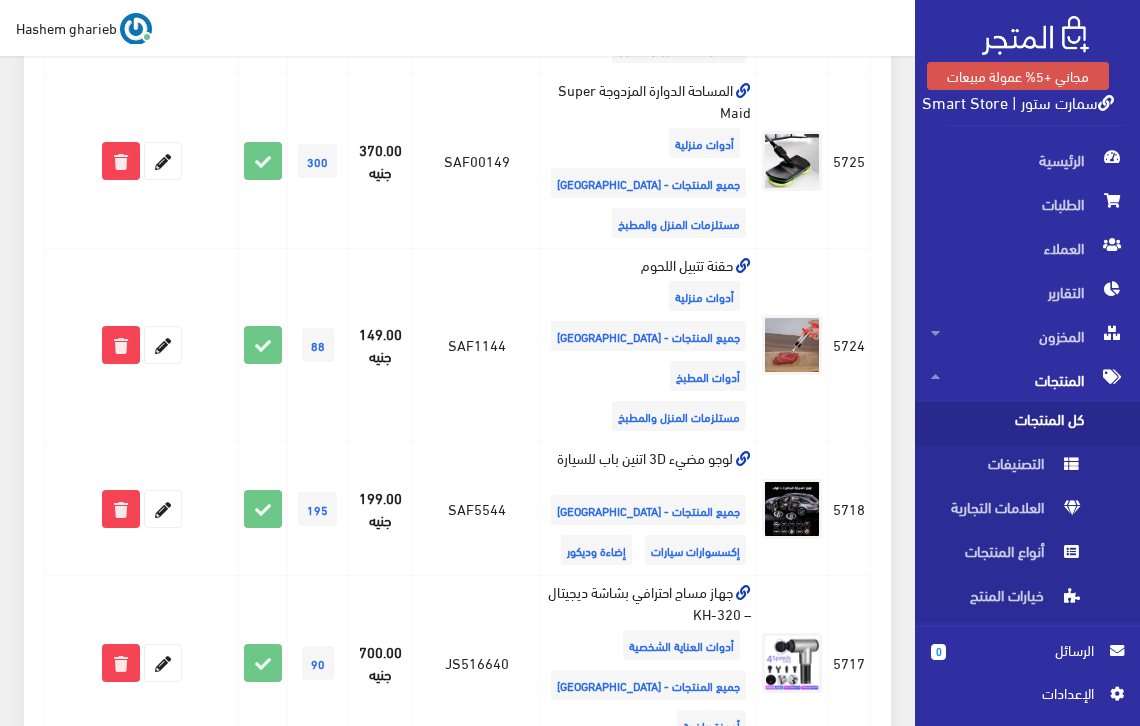 scroll, scrollTop: 3333, scrollLeft: 0, axis: vertical 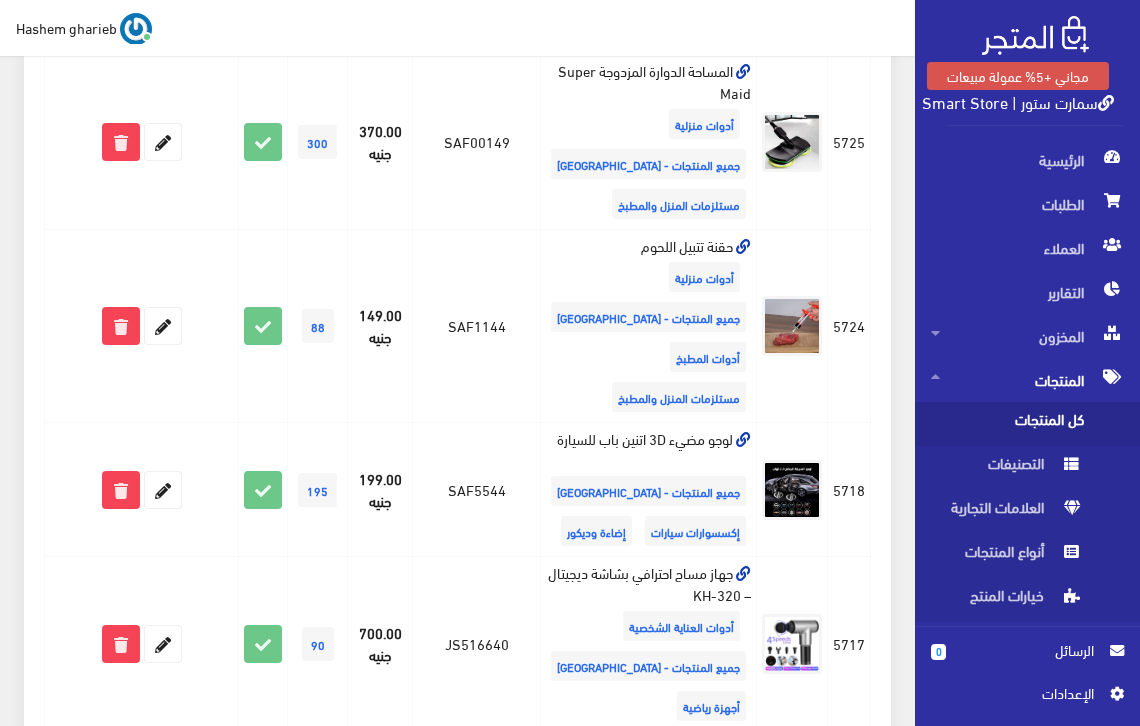 click on "9" at bounding box center [345, 797] 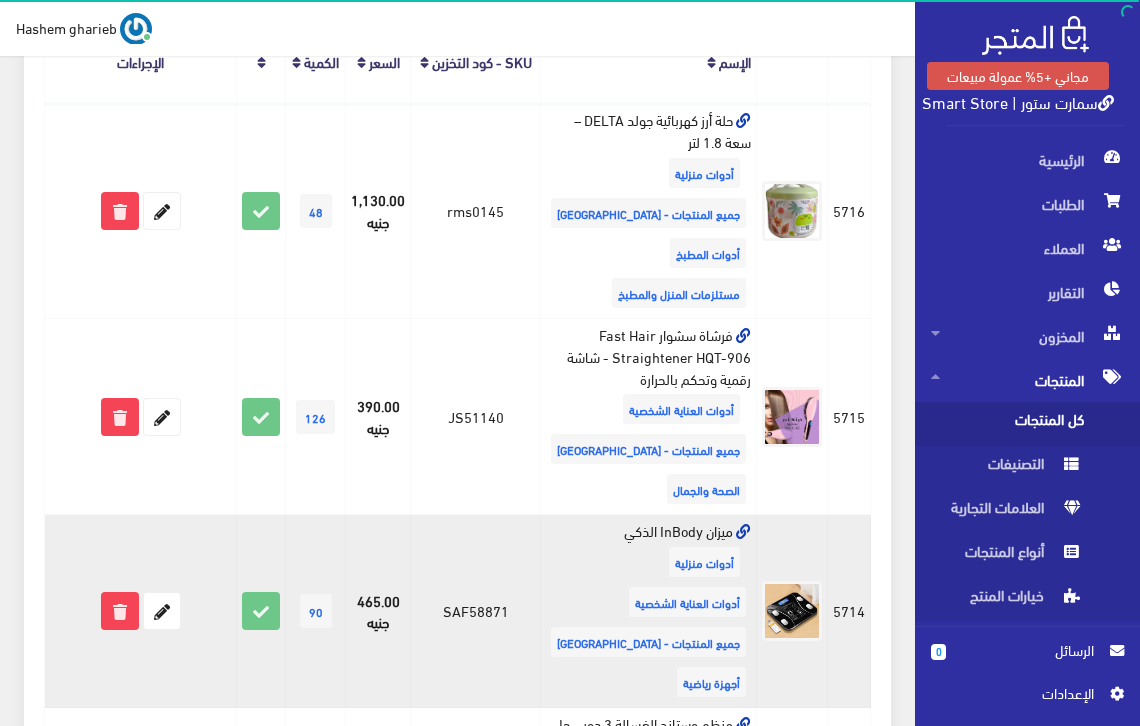scroll, scrollTop: 467, scrollLeft: 0, axis: vertical 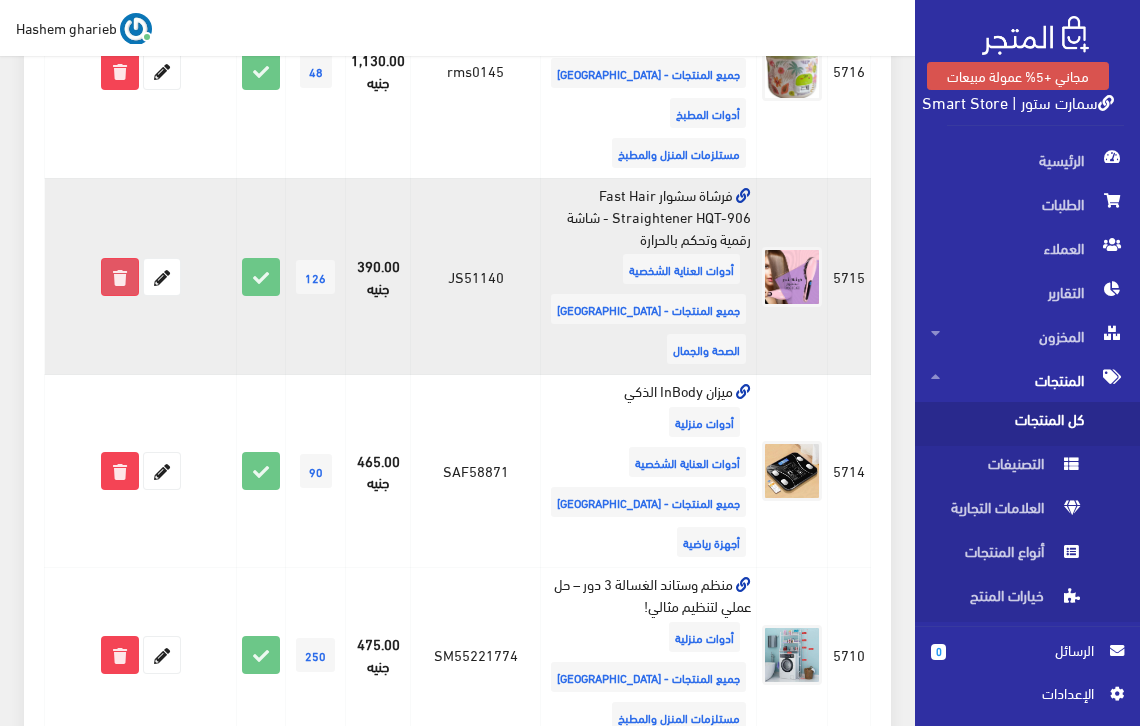 click at bounding box center [120, 277] 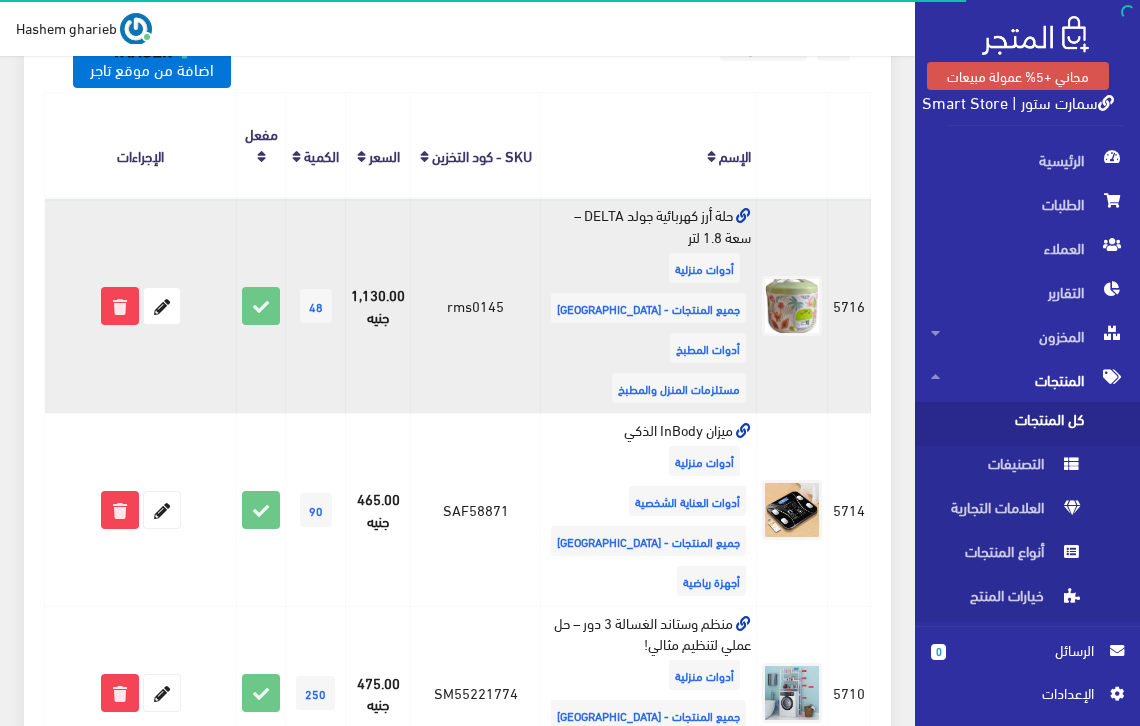 scroll, scrollTop: 333, scrollLeft: 0, axis: vertical 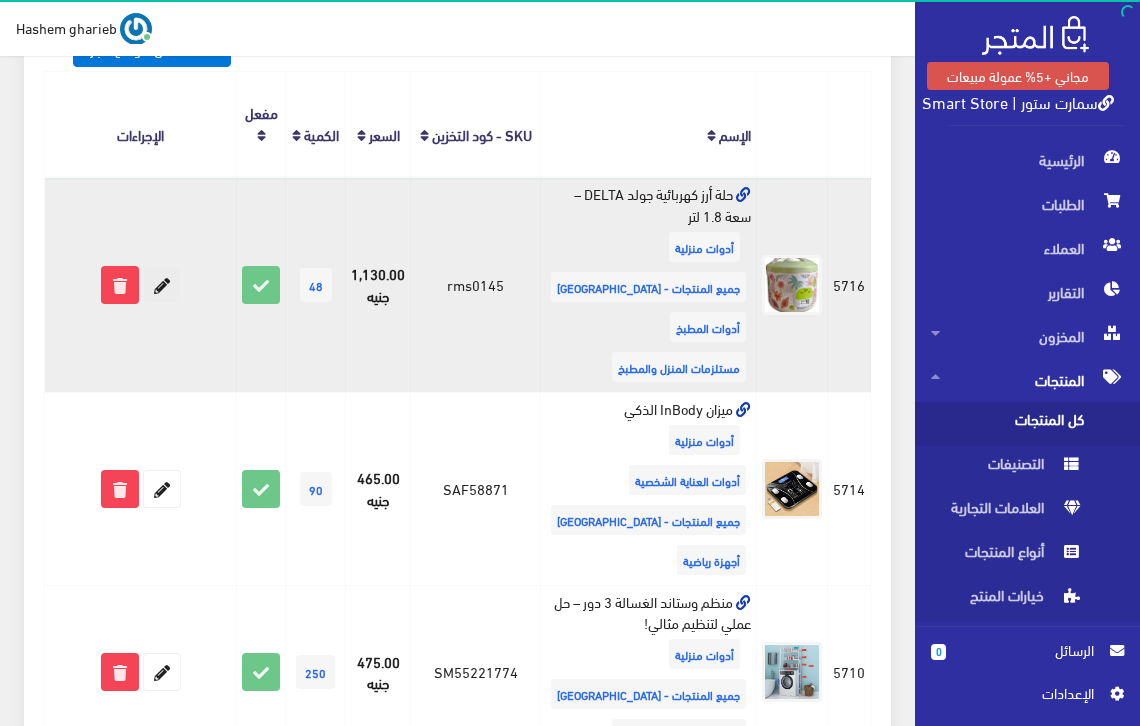 click at bounding box center [162, 285] 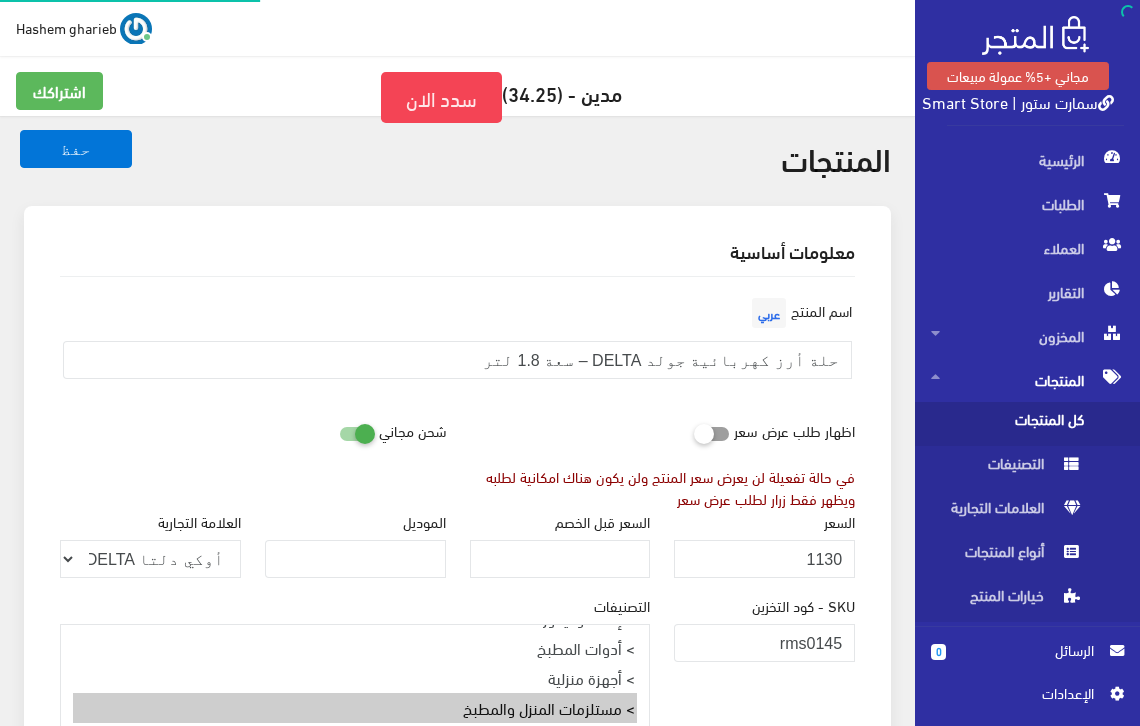 select 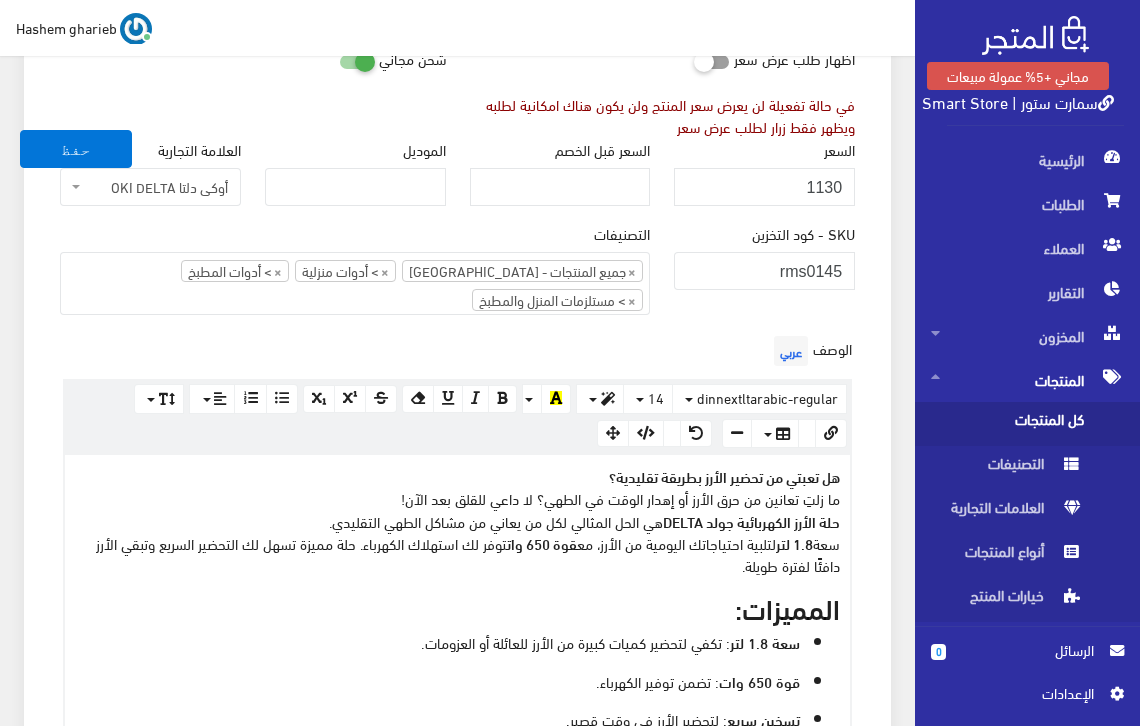 scroll, scrollTop: 333, scrollLeft: 0, axis: vertical 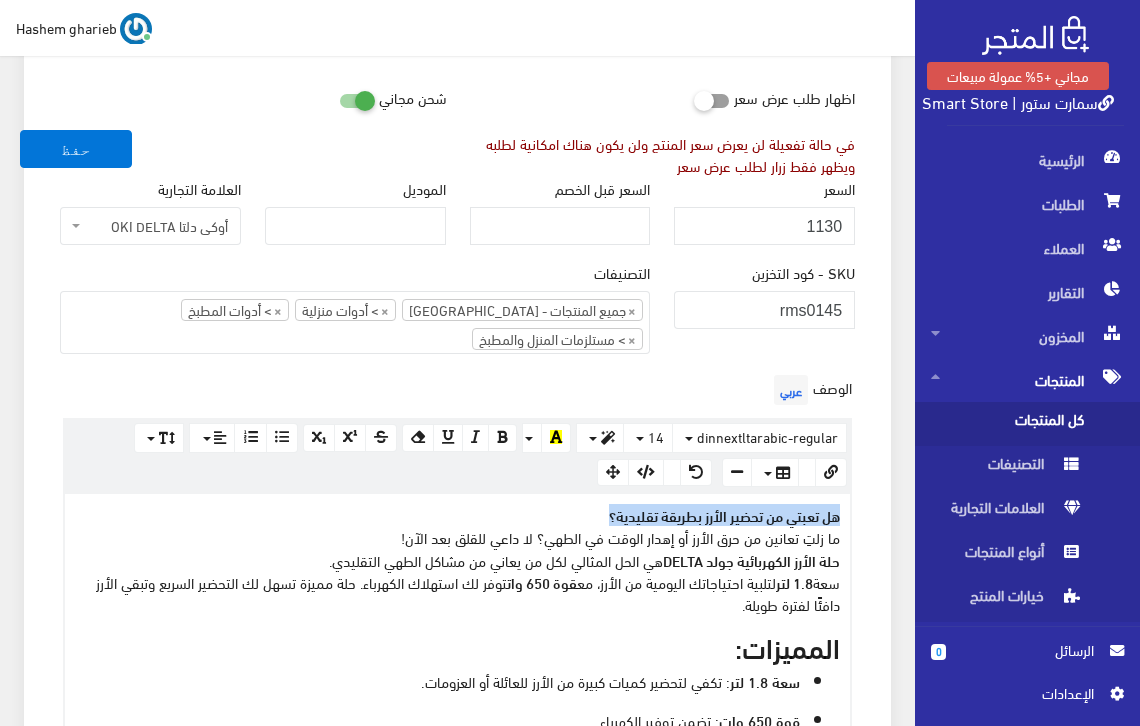 drag, startPoint x: 571, startPoint y: 506, endPoint x: 849, endPoint y: 513, distance: 278.0881 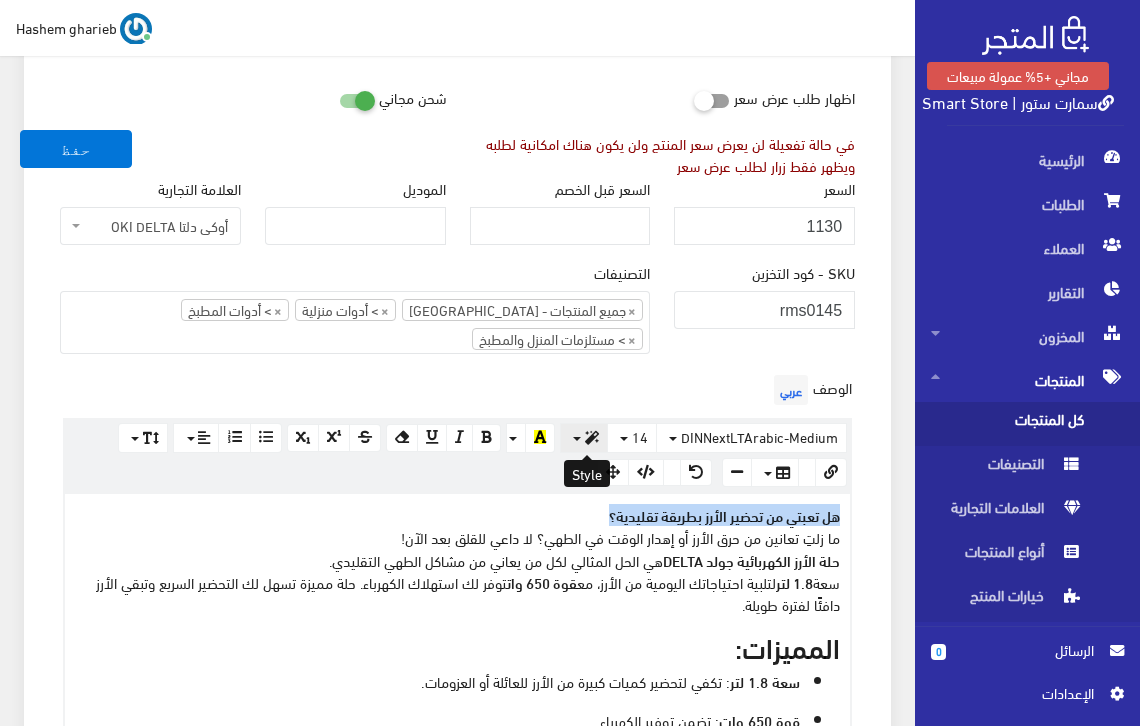 click at bounding box center (584, 438) 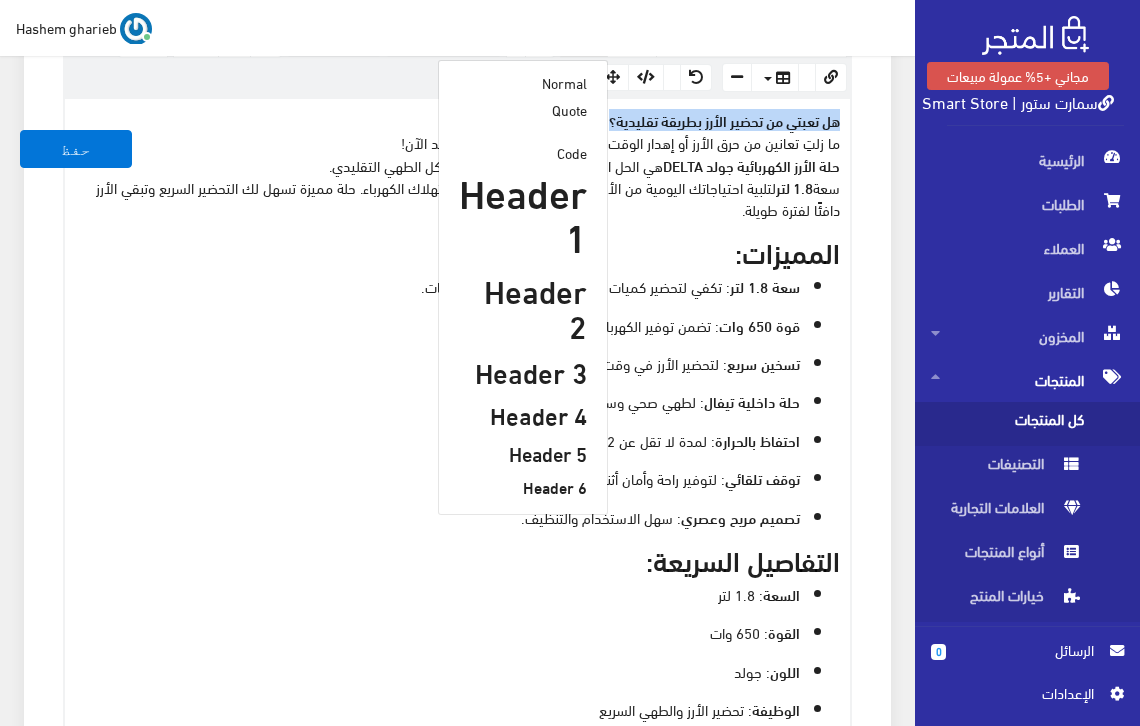 scroll, scrollTop: 733, scrollLeft: 0, axis: vertical 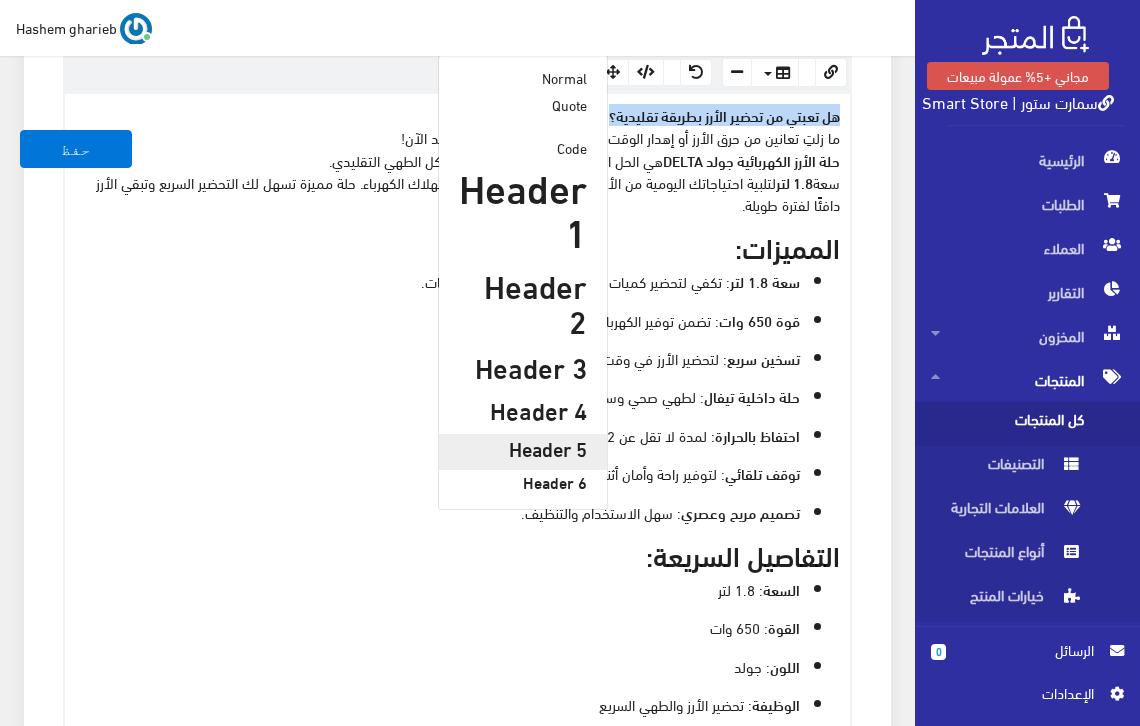 click on "Header 5" at bounding box center [523, 448] 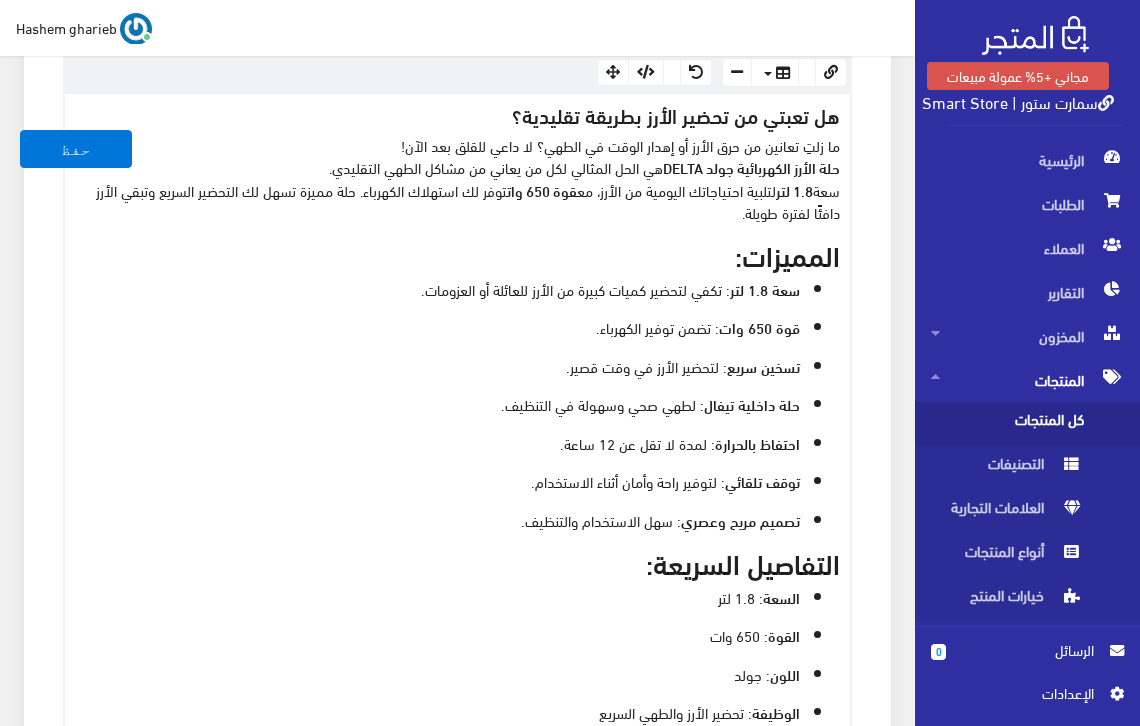 click on "تسخين سريع : لتحضير الأرز في وقت قصير." at bounding box center (437, 366) 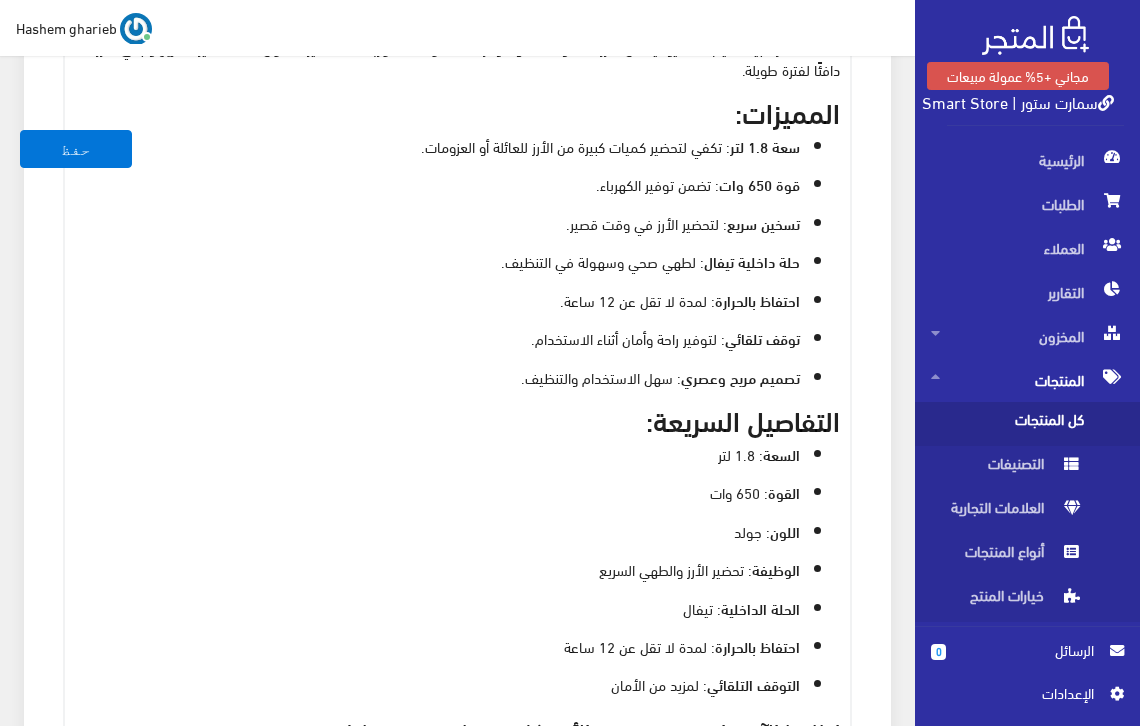 scroll, scrollTop: 600, scrollLeft: 0, axis: vertical 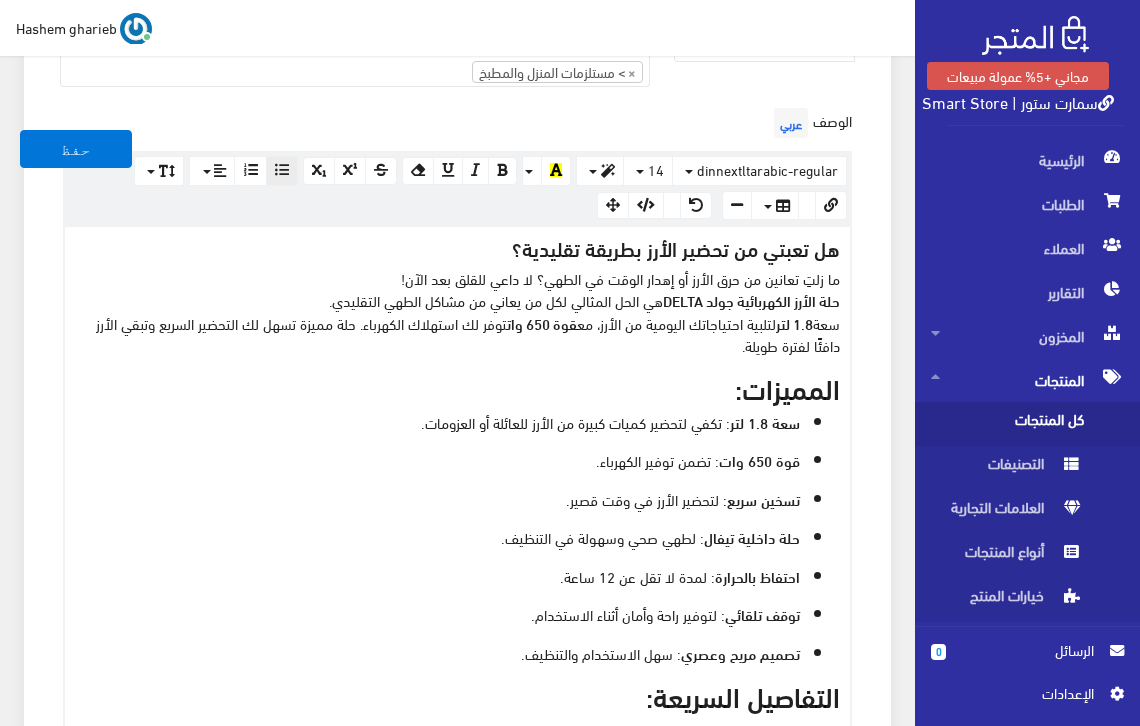 click on "هل تعبتي من تحضير الأرز بطريقة تقليدية؟
ما زلتِ تعانين من حرق الأرز أو إهدار الوقت في الطهي؟ لا داعي للقلق بعد الآن!
حلة الأرز الكهربائية جولد DELTA  هي الحل المثالي لكل من يعاني من مشاكل الطهي التقليدي.
سعة  1.8 لتر  لتلبية احتياجاتك اليومية من الأرز، مع  قوة 650 وات  توفر لك استهلاك الكهرباء. حلة مميزة تسهل لك التحضير السريع وتبقي الأرز دافئًا لفترة طويلة." at bounding box center [457, 296] 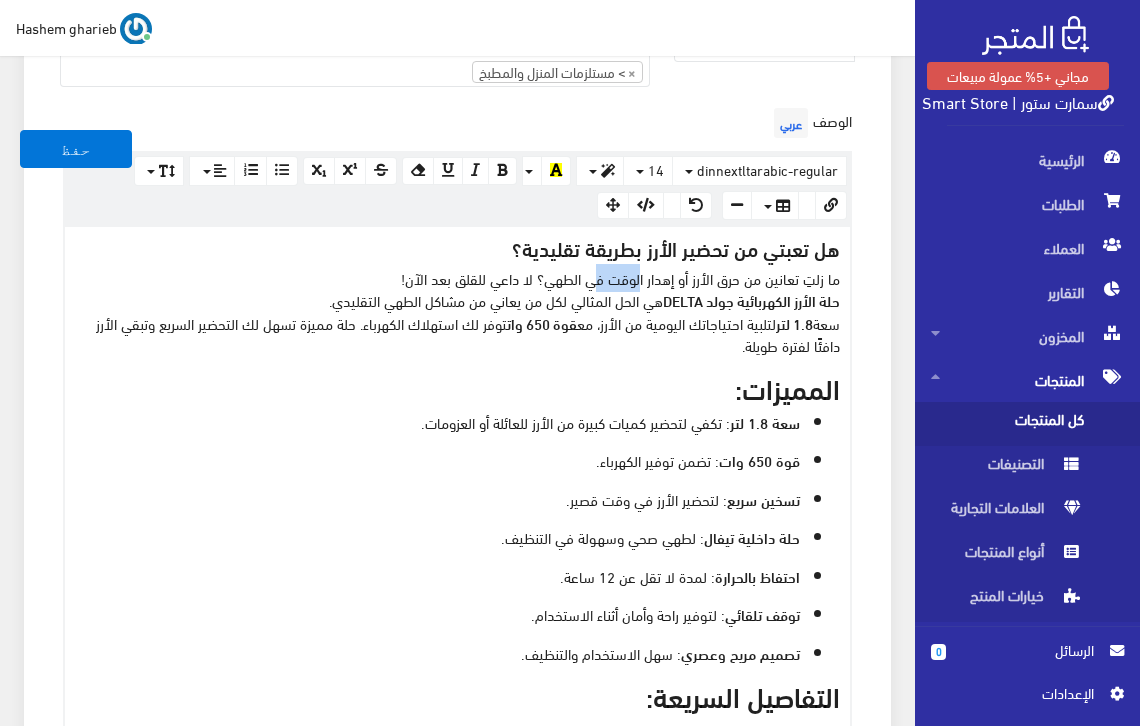 click on "هل تعبتي من تحضير الأرز بطريقة تقليدية؟
ما زلتِ تعانين من حرق الأرز أو إهدار الوقت في الطهي؟ لا داعي للقلق بعد الآن!
حلة الأرز الكهربائية جولد DELTA  هي الحل المثالي لكل من يعاني من مشاكل الطهي التقليدي.
سعة  1.8 لتر  لتلبية احتياجاتك اليومية من الأرز، مع  قوة 650 وات  توفر لك استهلاك الكهرباء. حلة مميزة تسهل لك التحضير السريع وتبقي الأرز دافئًا لفترة طويلة." at bounding box center [457, 296] 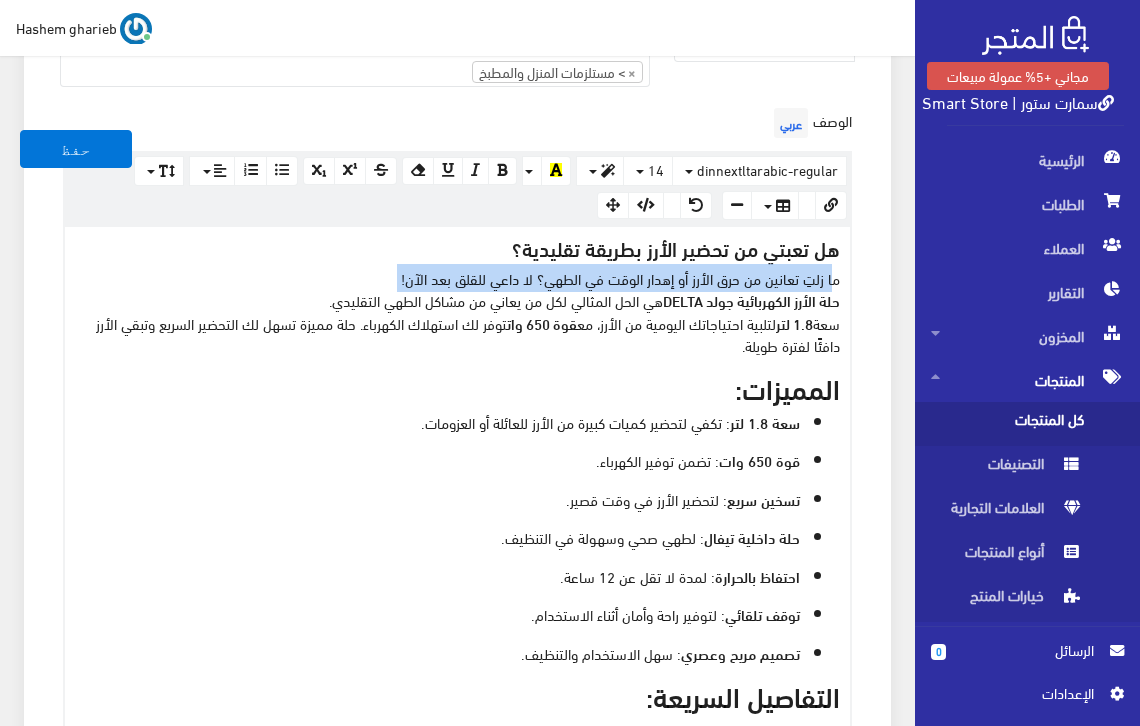 click on "هل تعبتي من تحضير الأرز بطريقة تقليدية؟
ما زلتِ تعانين من حرق الأرز أو إهدار الوقت في الطهي؟ لا داعي للقلق بعد الآن!
حلة الأرز الكهربائية جولد DELTA  هي الحل المثالي لكل من يعاني من مشاكل الطهي التقليدي.
سعة  1.8 لتر  لتلبية احتياجاتك اليومية من الأرز، مع  قوة 650 وات  توفر لك استهلاك الكهرباء. حلة مميزة تسهل لك التحضير السريع وتبقي الأرز دافئًا لفترة طويلة." at bounding box center [457, 296] 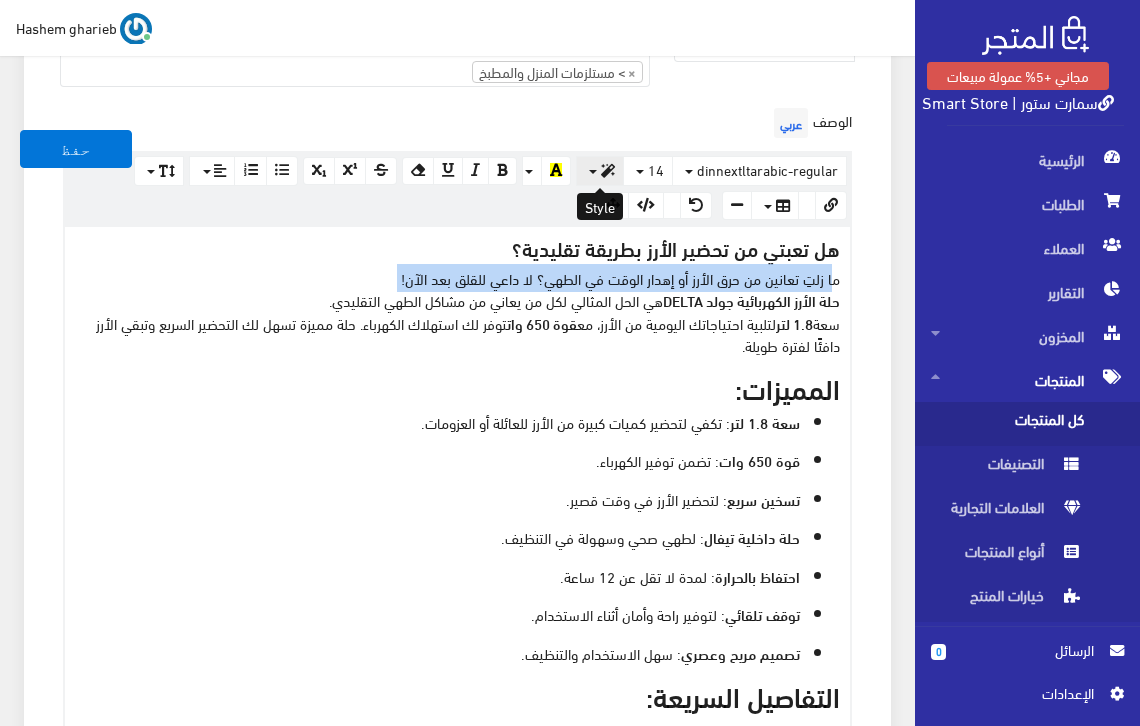 click at bounding box center (600, 171) 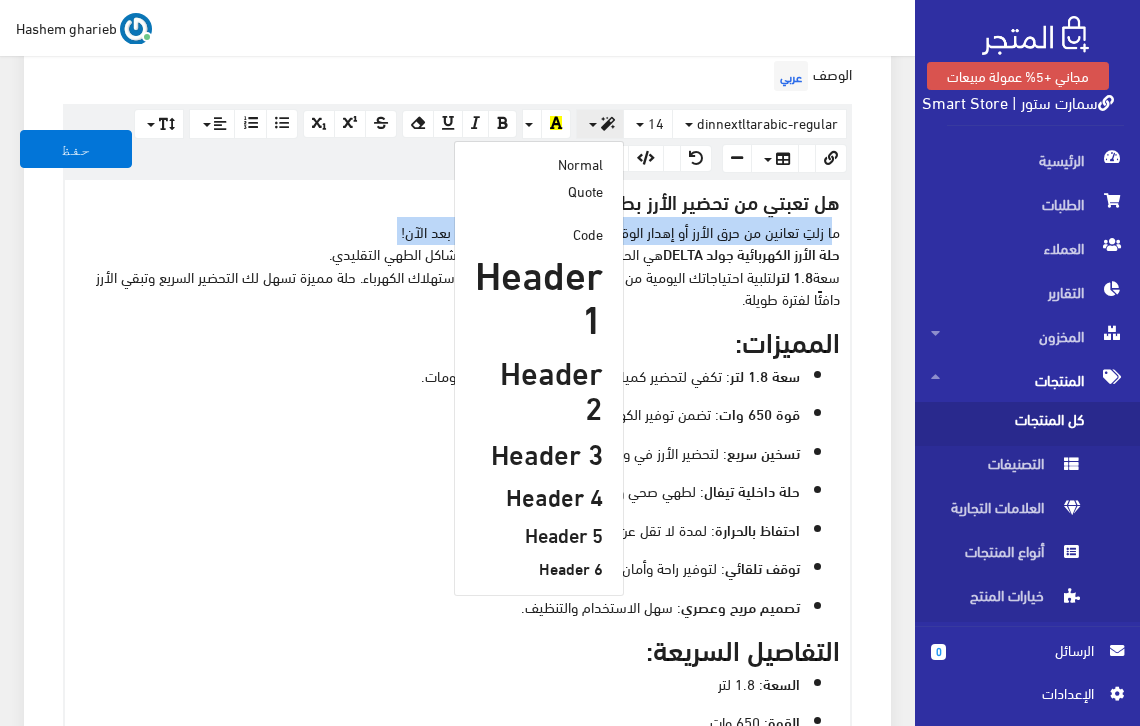 scroll, scrollTop: 667, scrollLeft: 0, axis: vertical 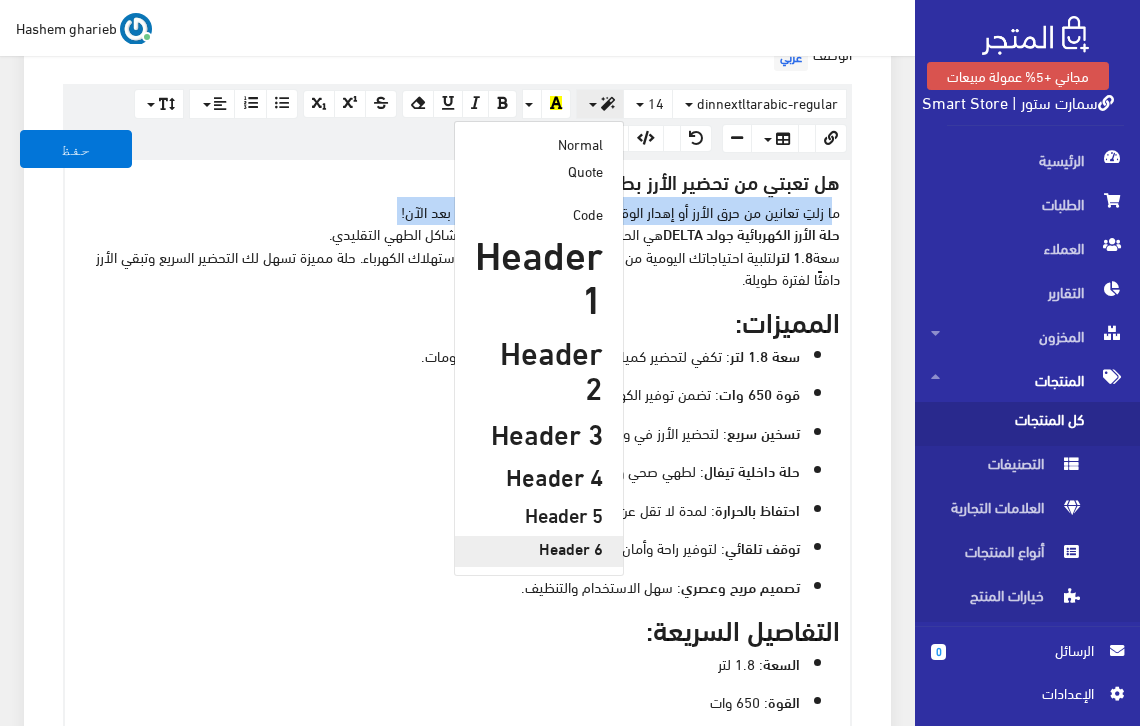 click on "Header 6" at bounding box center [539, 548] 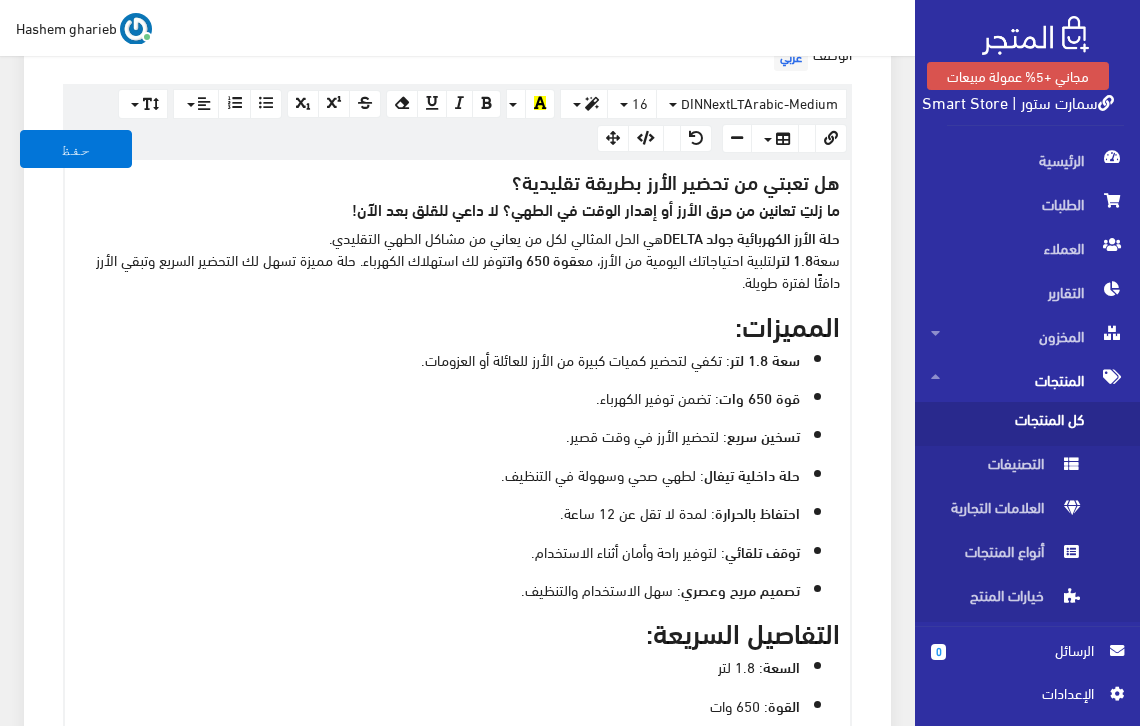 click on "هل تعبتي من تحضير الأرز بطريقة تقليدية؟
ما زلتِ تعانين من حرق الأرز أو إهدار الوقت في الطهي؟ لا داعي للقلق بعد الآن!
حلة الأرز الكهربائية جولد DELTA  هي الحل المثالي لكل من يعاني من مشاكل الطهي التقليدي.
سعة  1.8 لتر  لتلبية احتياجاتك اليومية من الأرز، مع  قوة 650 وات  توفر لك استهلاك الكهرباء. حلة مميزة تسهل لك التحضير السريع وتبقي الأرز دافئًا لفترة طويلة." at bounding box center [457, 231] 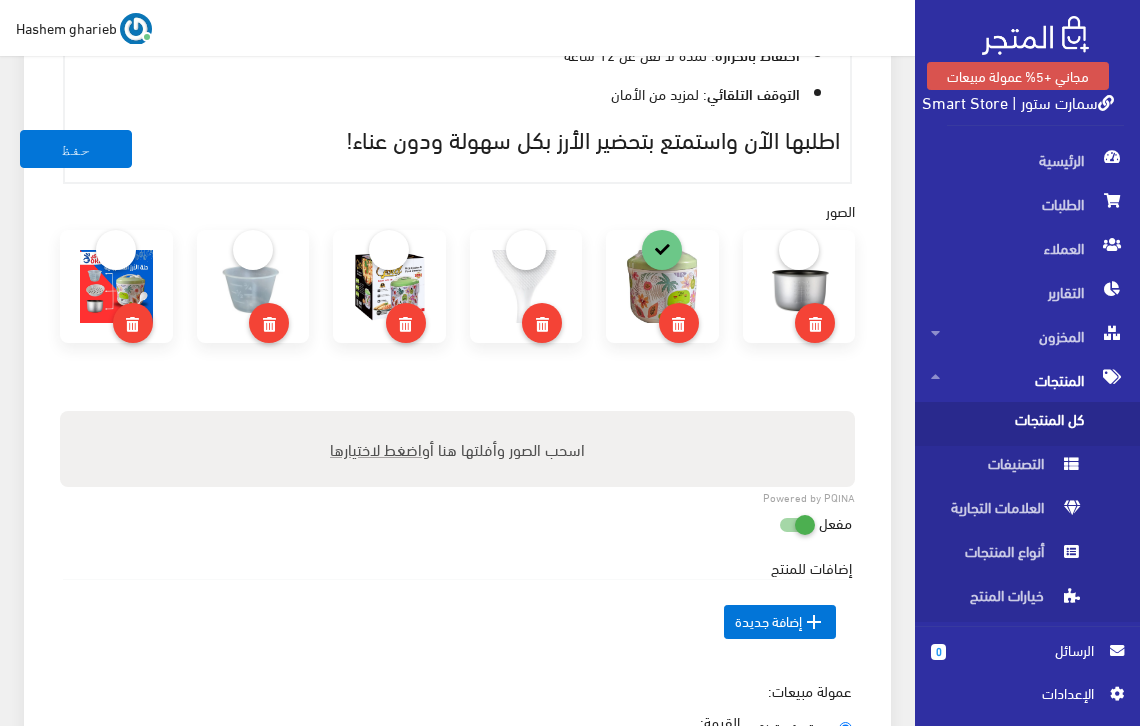 scroll, scrollTop: 1400, scrollLeft: 0, axis: vertical 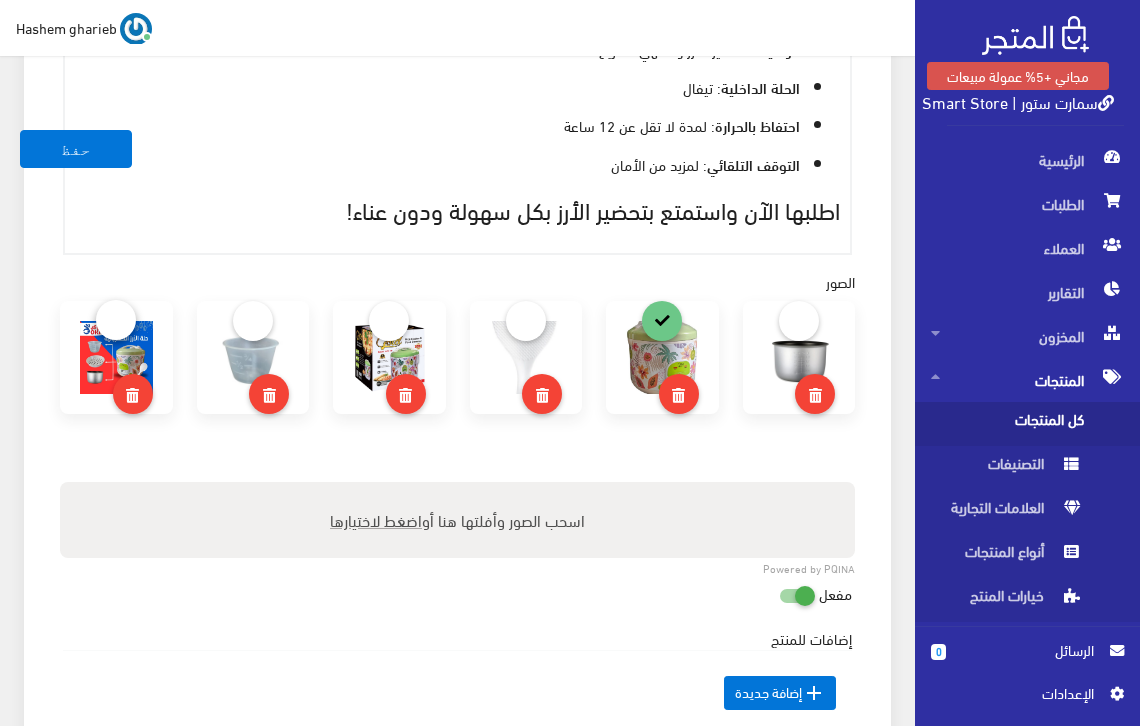 click at bounding box center (116, 320) 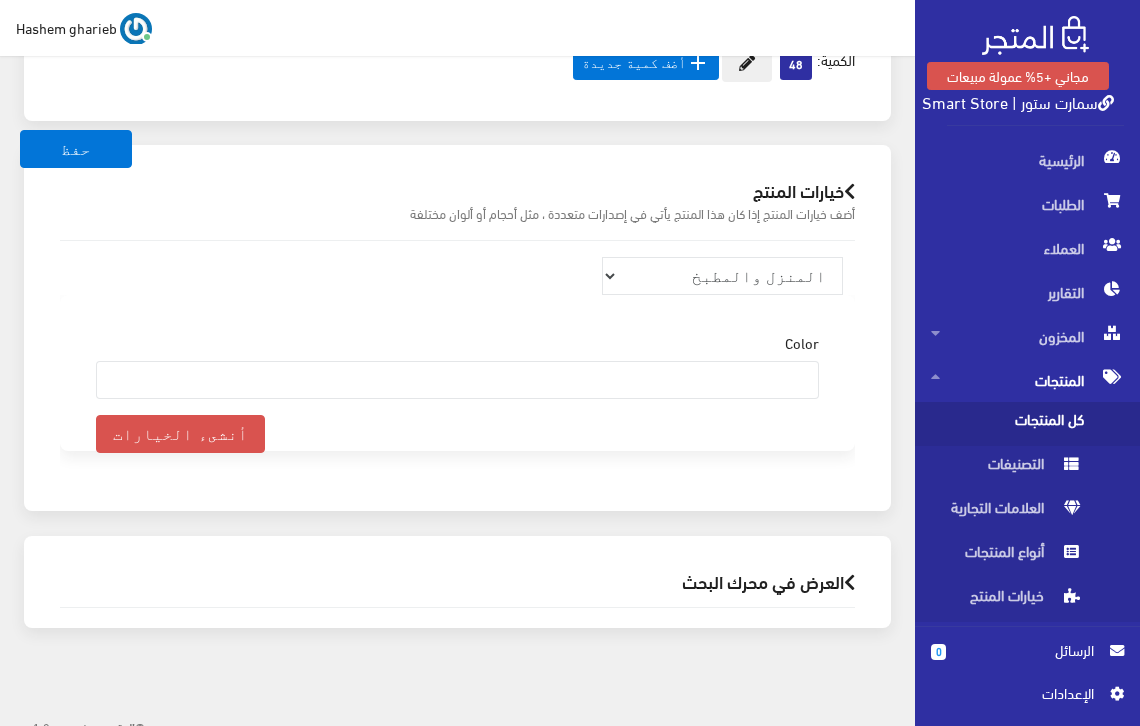 scroll, scrollTop: 2257, scrollLeft: 0, axis: vertical 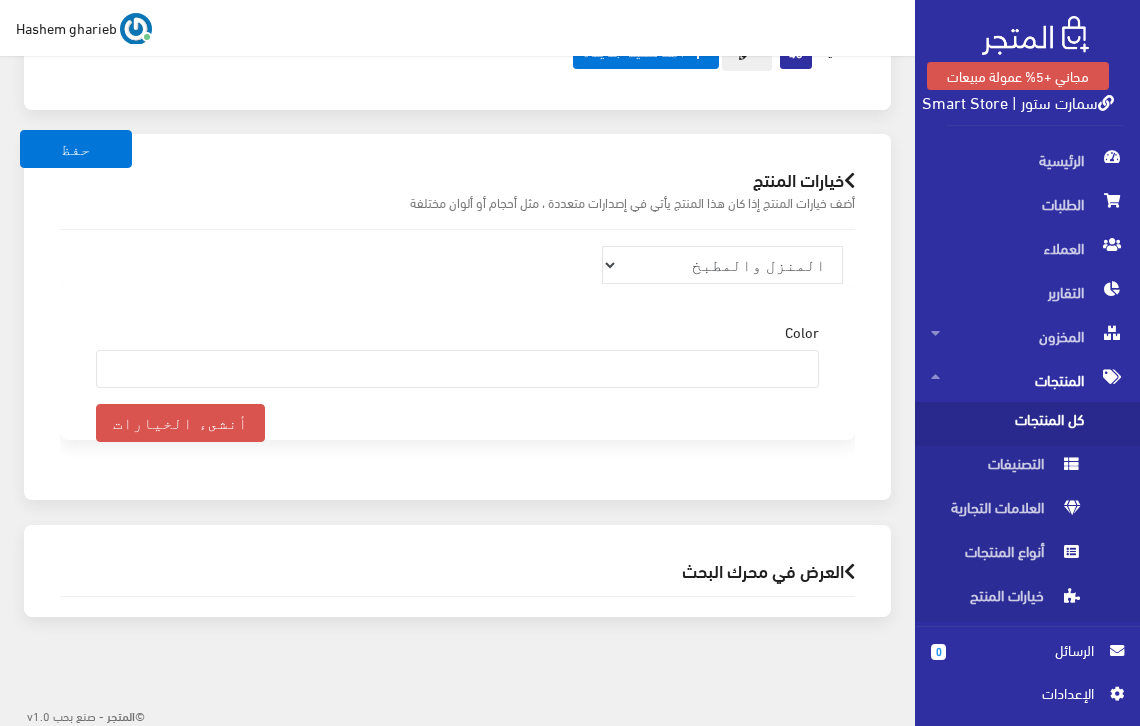 click on "العرض في محرك البحث" at bounding box center (457, 570) 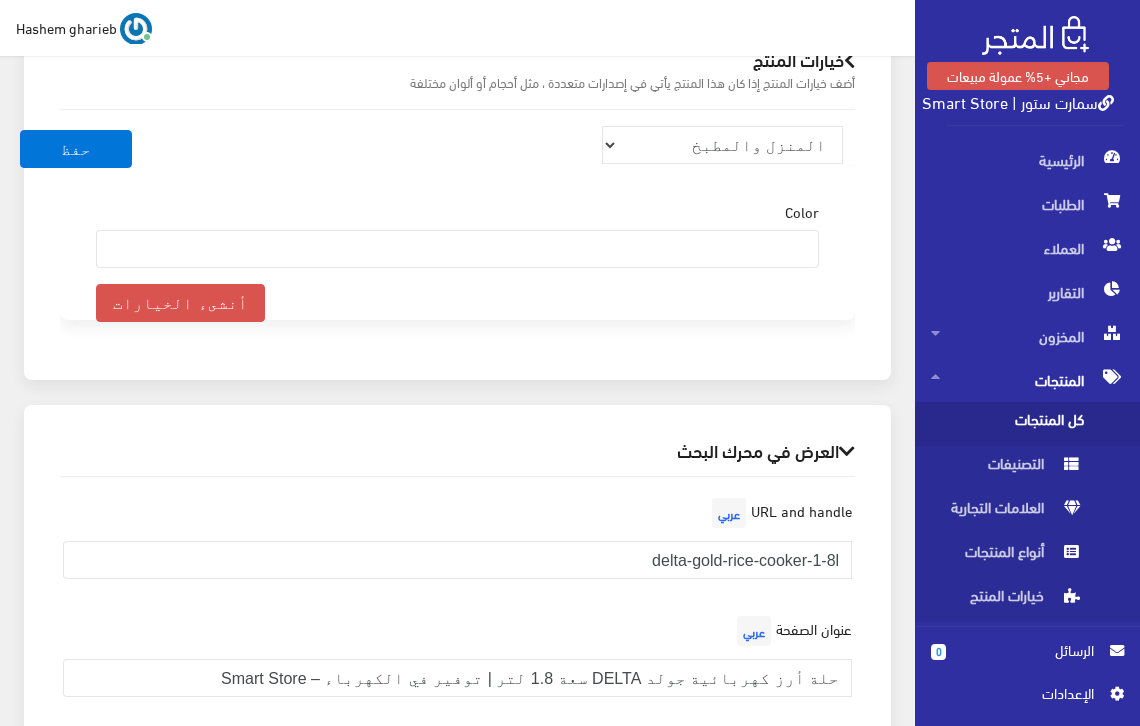 scroll, scrollTop: 2590, scrollLeft: 0, axis: vertical 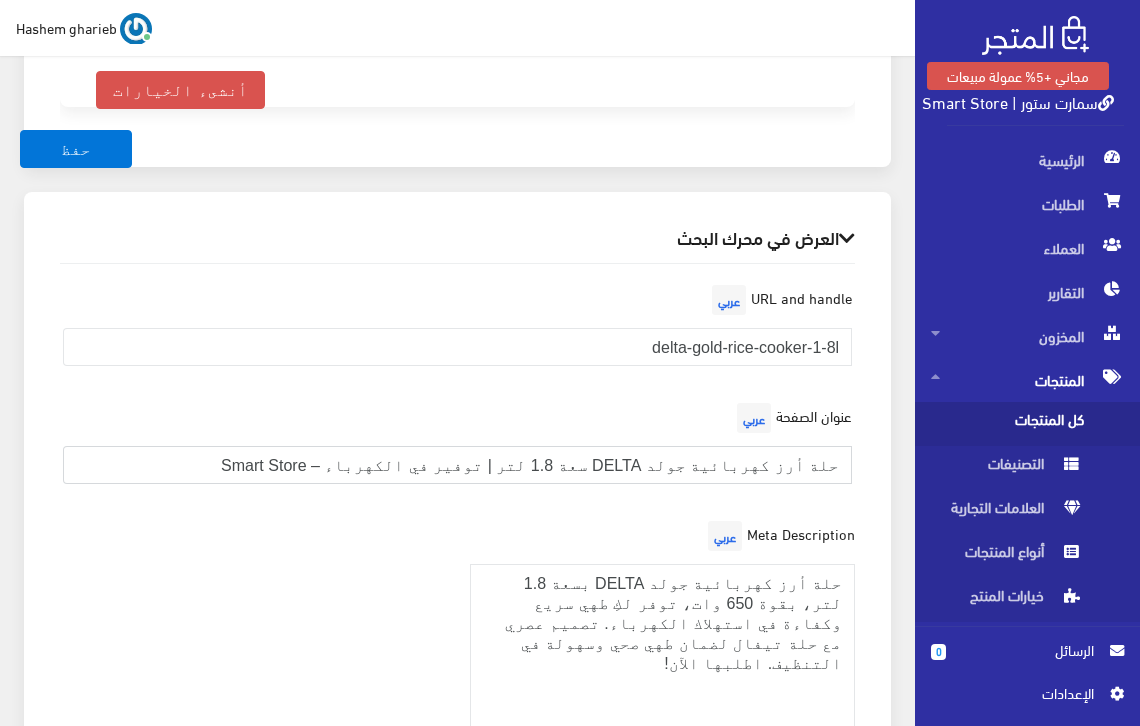 drag, startPoint x: 657, startPoint y: 460, endPoint x: 867, endPoint y: 469, distance: 210.19276 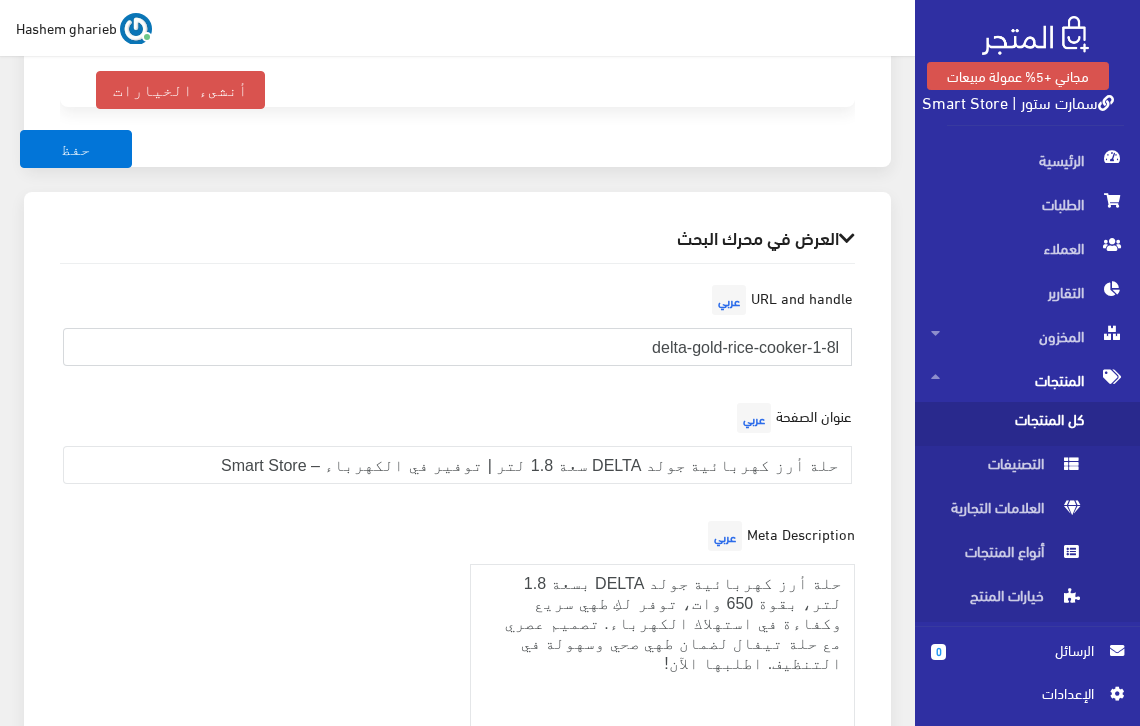 drag, startPoint x: 621, startPoint y: 340, endPoint x: 877, endPoint y: 349, distance: 256.15814 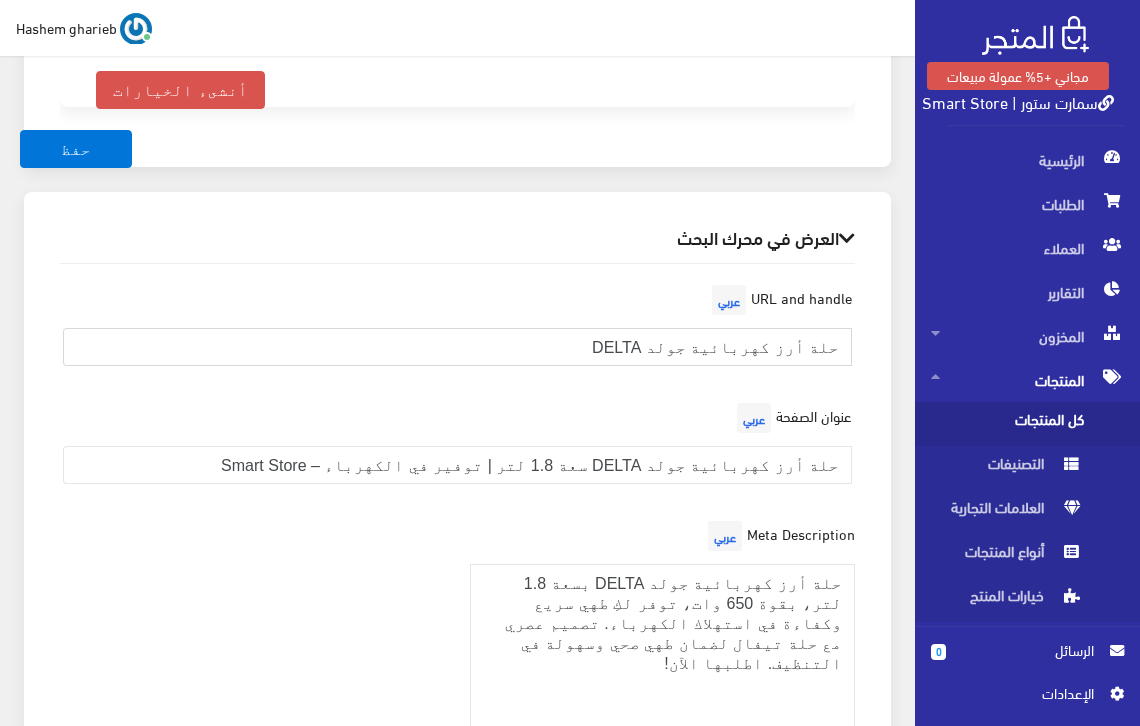 click on "حلة أرز كهربائية جولد DELTA" at bounding box center [457, 347] 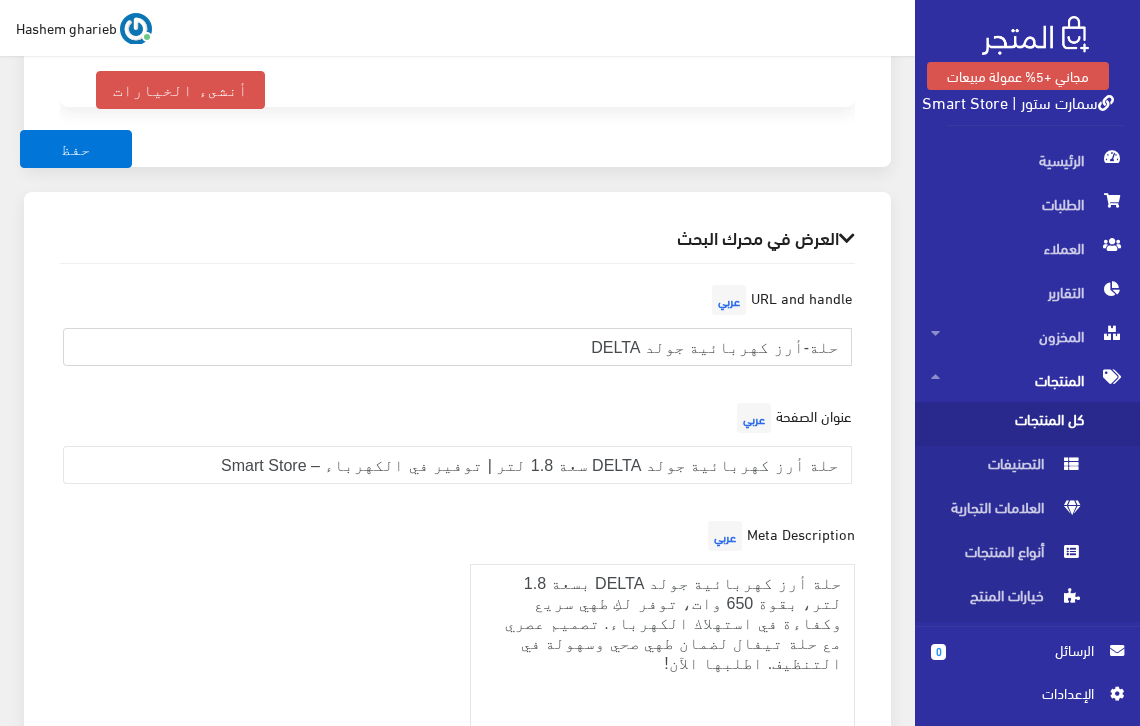 click on "حلة-أرز كهربائية جولد DELTA" at bounding box center [457, 347] 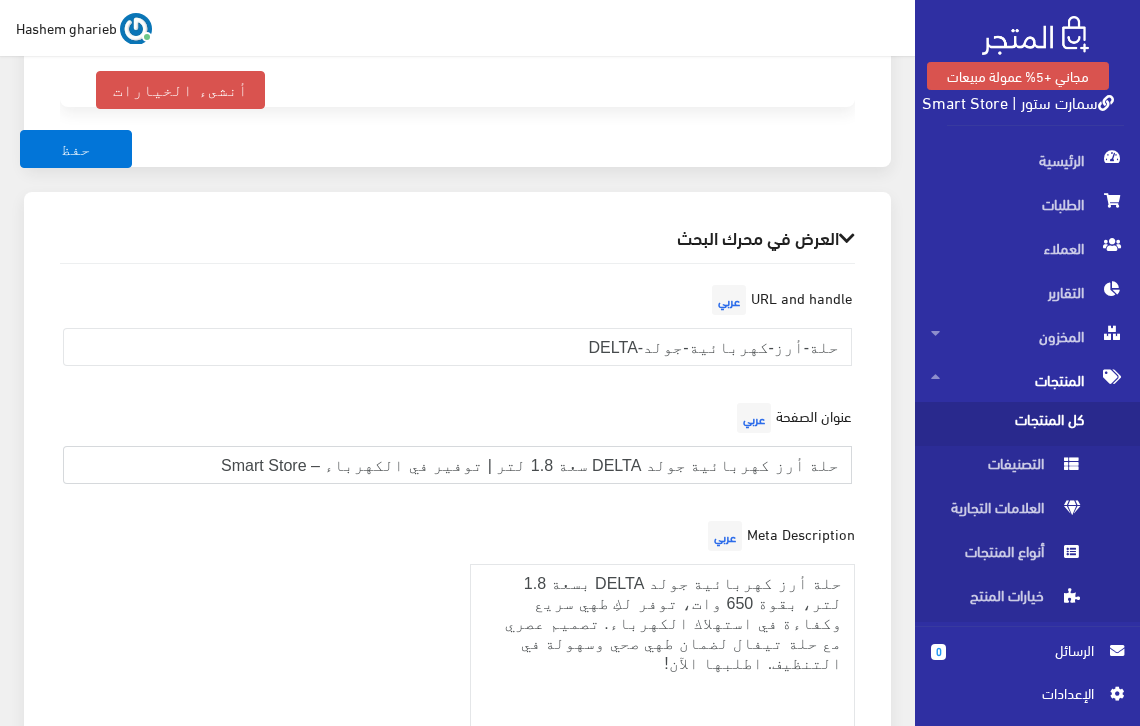 drag, startPoint x: 652, startPoint y: 462, endPoint x: 575, endPoint y: 464, distance: 77.02597 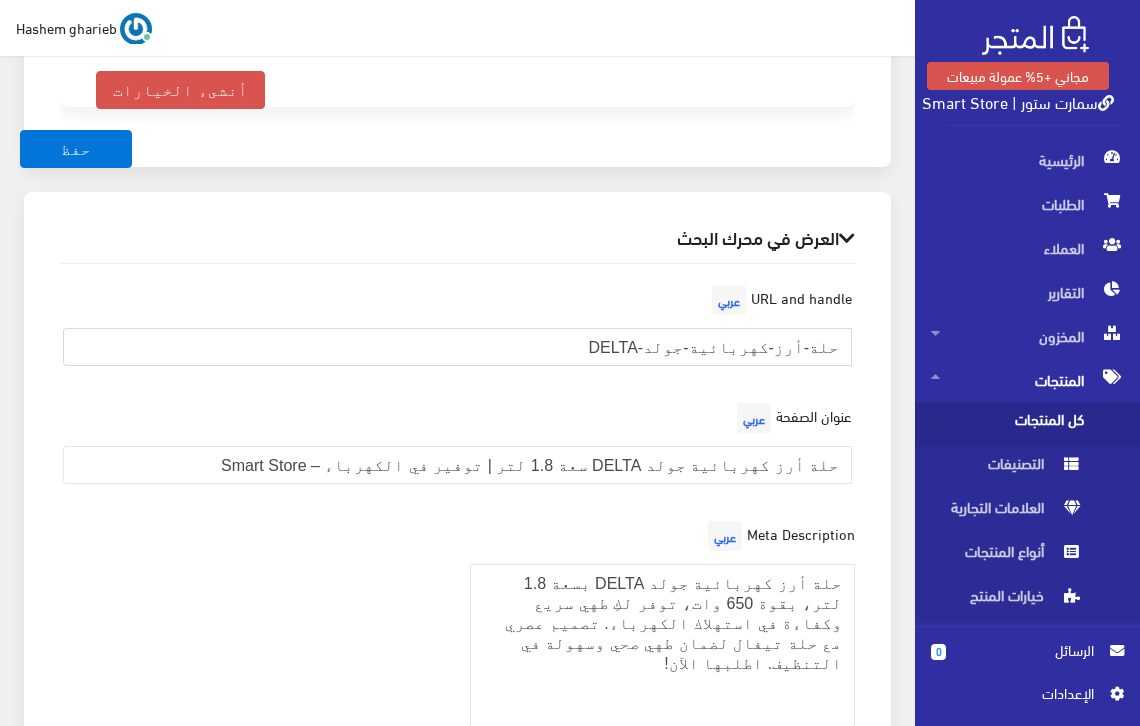 click on "حلة-أرز-كهربائية-جولد-DELTA" at bounding box center (457, 347) 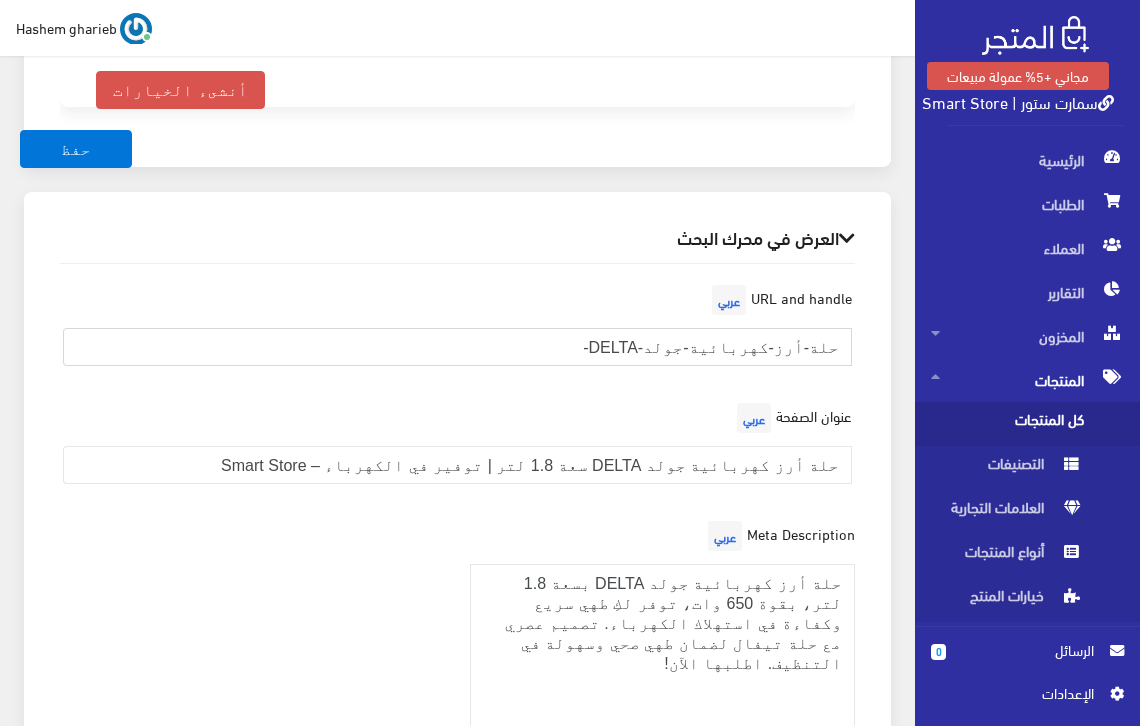 paste on "سعة 1.8 لتر" 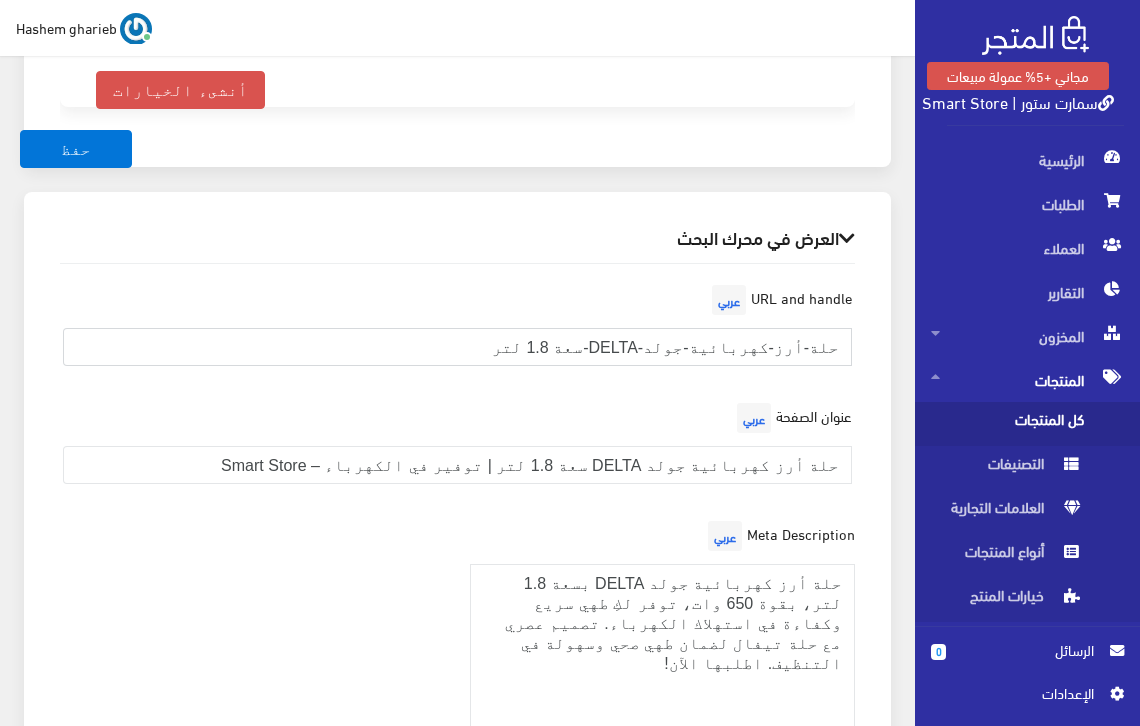 click on "حلة-أرز-كهربائية-جولد-DELTA-سعة 1.8 لتر" at bounding box center [457, 347] 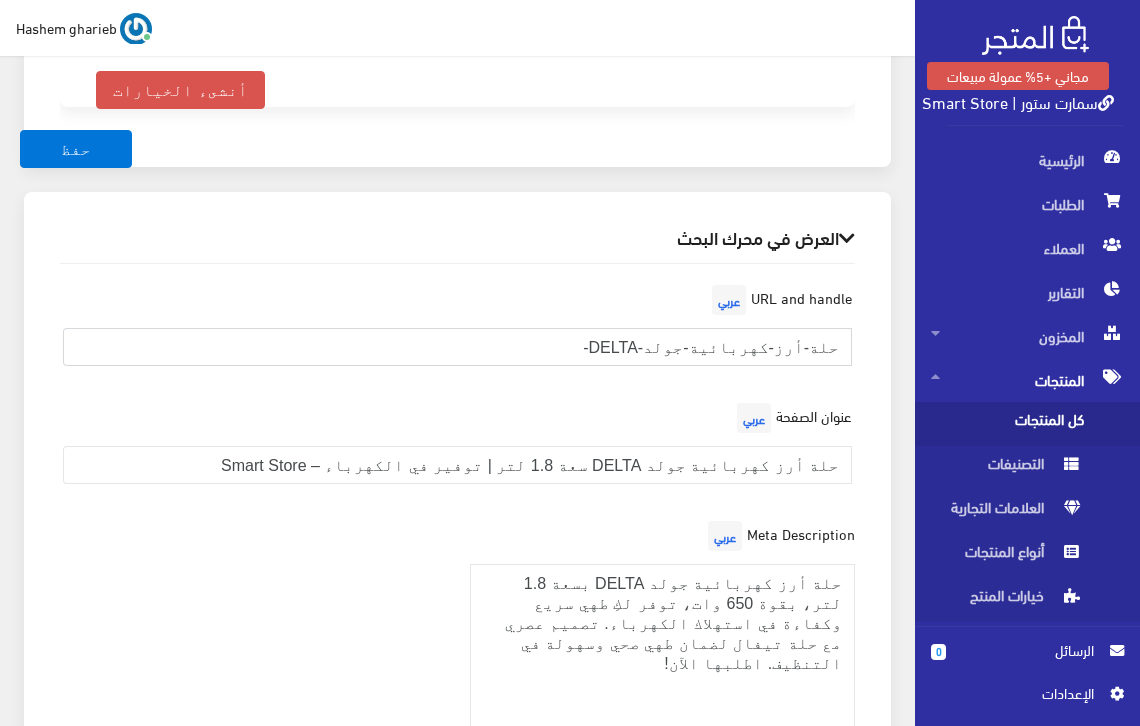 type on "حلة-أرز-كهربائية-جولد-DELTA" 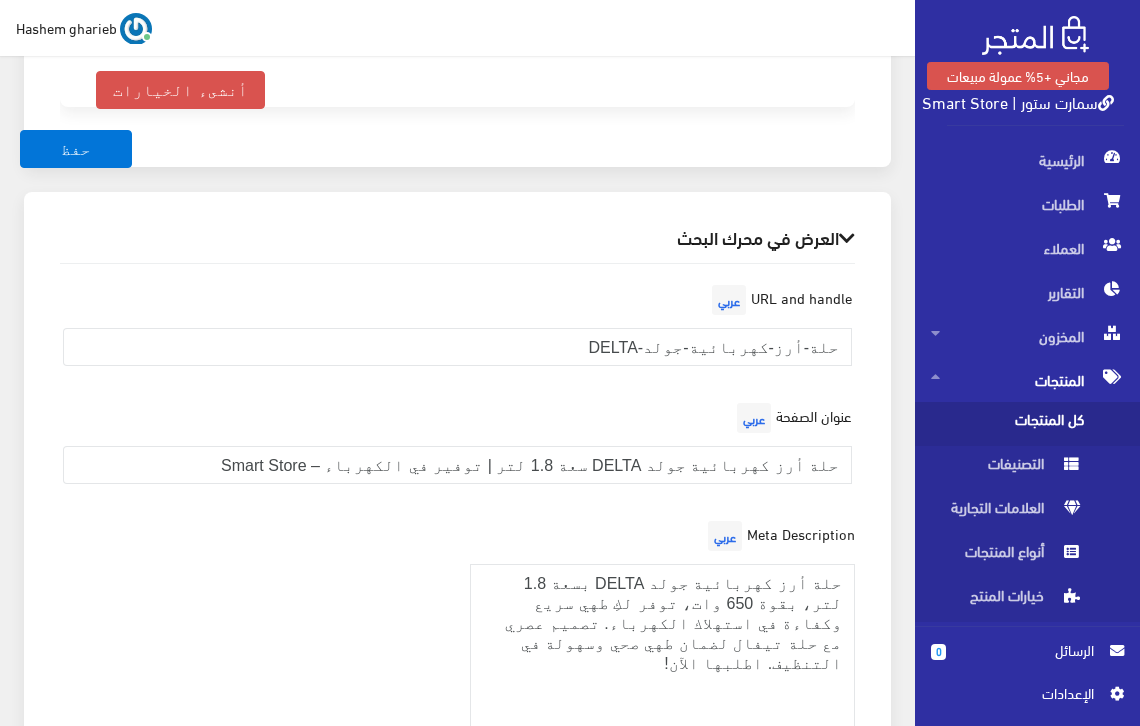 click on "العرض في محرك البحث
URL and handle  عربي
حلة-أرز-كهربائية-جولد-DELTA
عنوان الصفحة  عربي
حلة أرز كهربائية جولد DELTA سعة 1.8 لتر | توفير في الكهرباء – Smart Store
Meta Description  عربي
Meta Keywords  عربي" at bounding box center (457, 584) 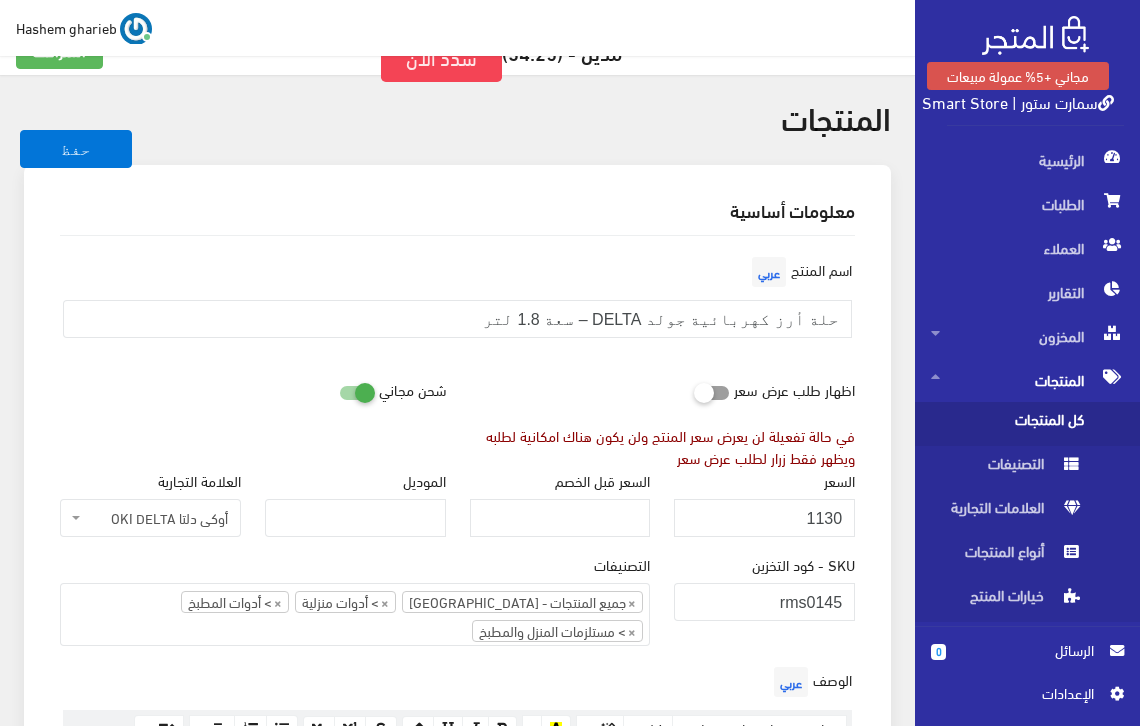 scroll, scrollTop: 0, scrollLeft: 0, axis: both 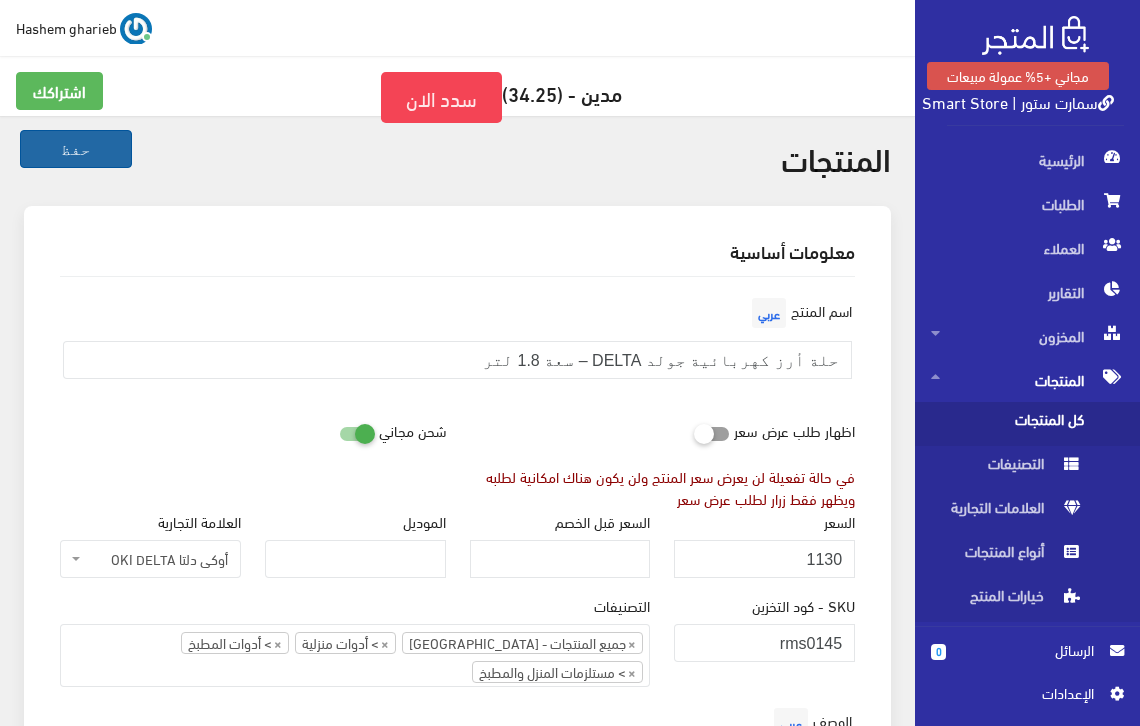 click on "حفظ" at bounding box center [76, 149] 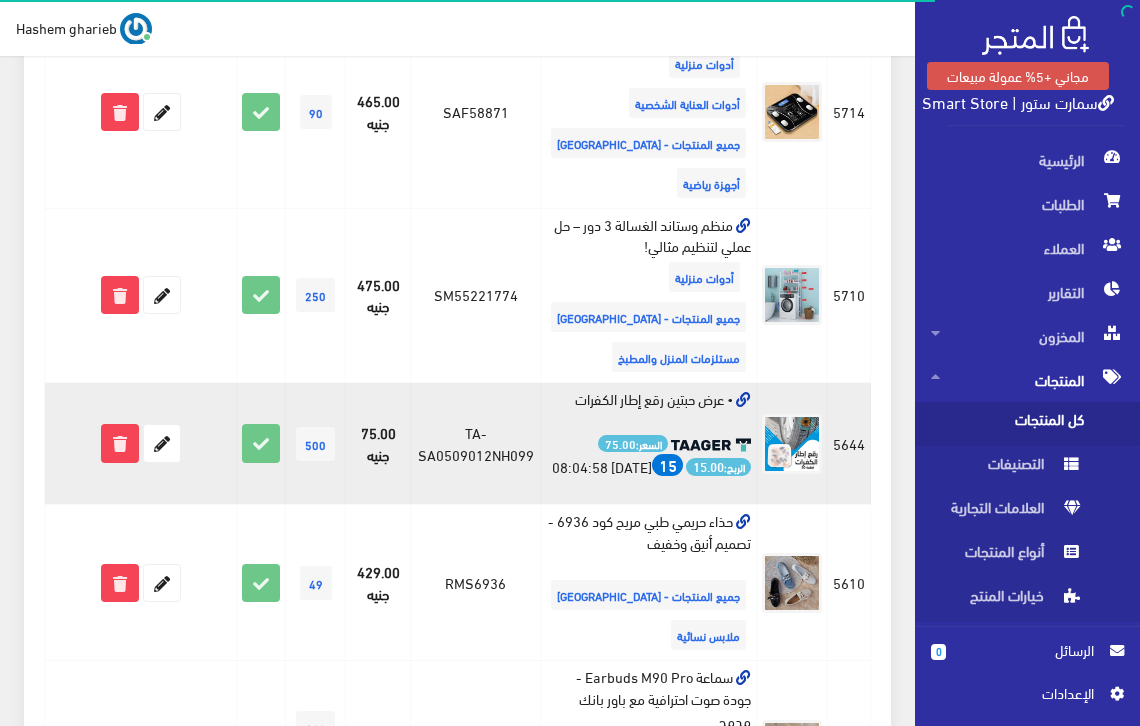 scroll, scrollTop: 733, scrollLeft: 0, axis: vertical 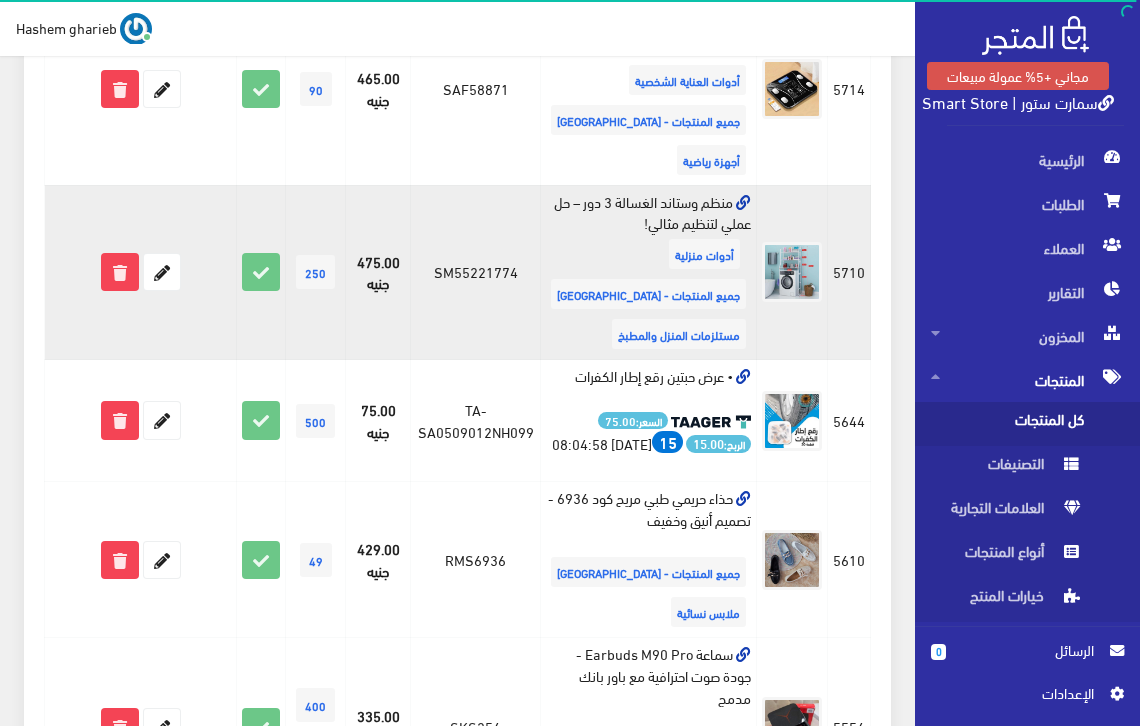 click on "منظم وستاند الغسالة 3 دور – حل عملي لتنظيم مثالي!
أدوات منزلية
جميع المنتجات - مصر
مستلزمات المنزل والمطبخ" at bounding box center (649, 272) 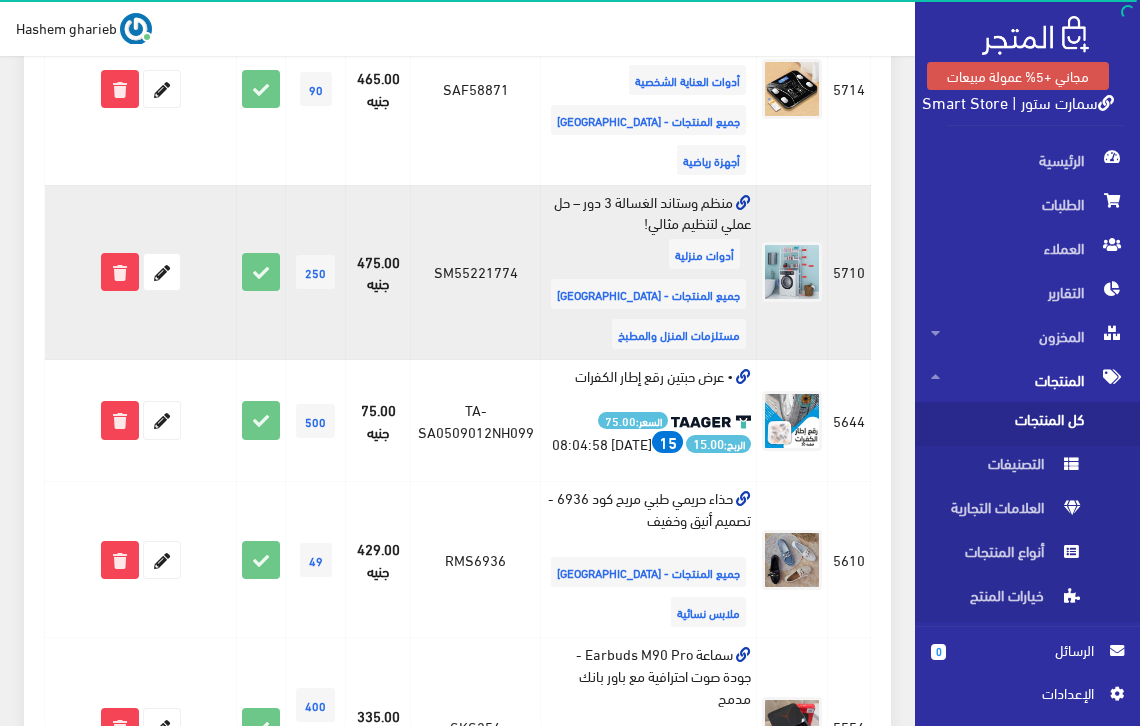 click on "منظم وستاند الغسالة 3 دور – حل عملي لتنظيم مثالي!
أدوات منزلية
جميع المنتجات - مصر
مستلزمات المنزل والمطبخ" at bounding box center [649, 272] 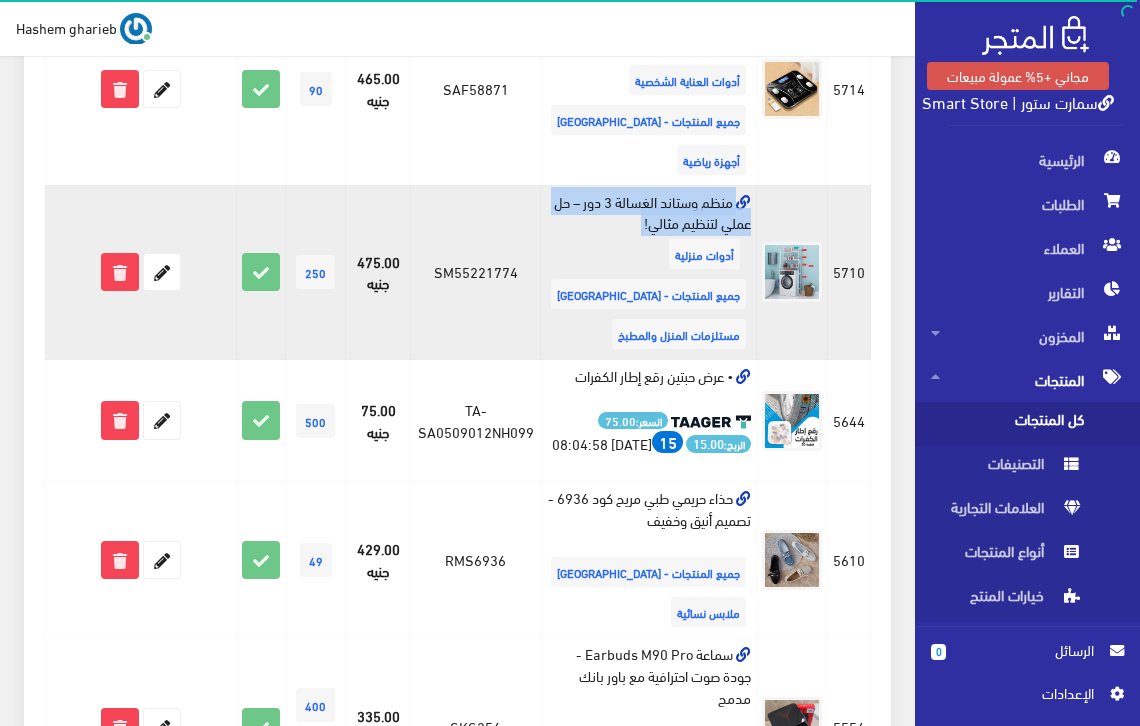 click on "منظم وستاند الغسالة 3 دور – حل عملي لتنظيم مثالي!
أدوات منزلية
جميع المنتجات - مصر
مستلزمات المنزل والمطبخ" at bounding box center (649, 272) 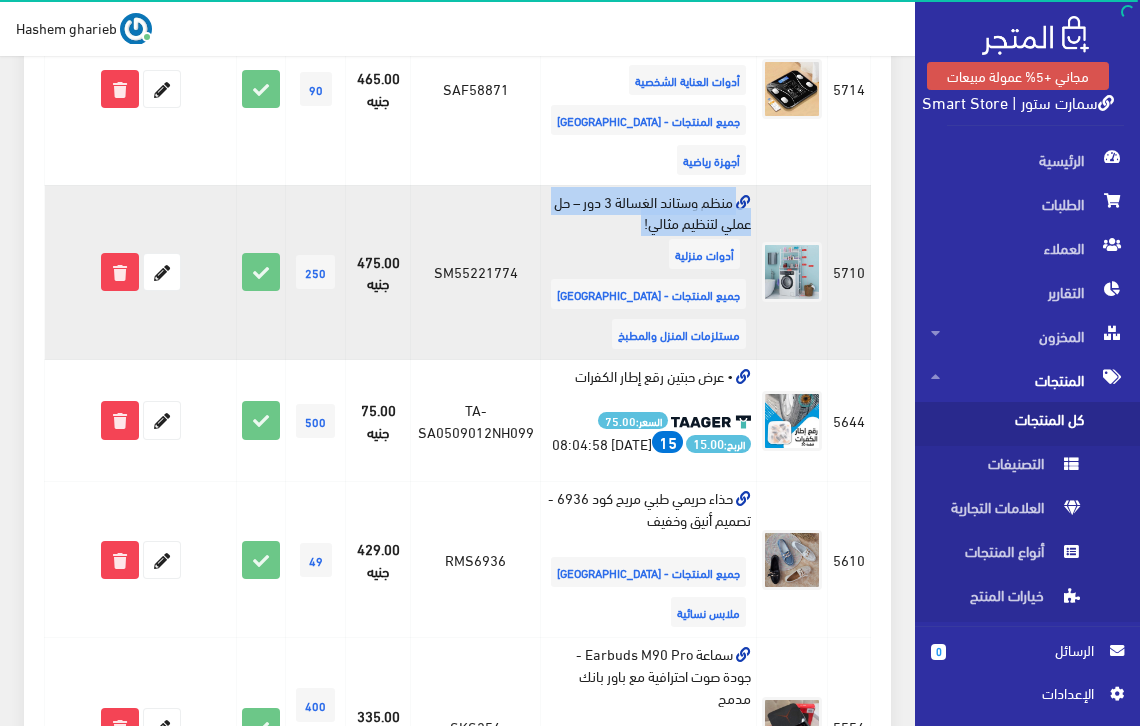 copy on "منظم وستاند الغسالة 3 دور – حل عملي لتنظيم مثالي!" 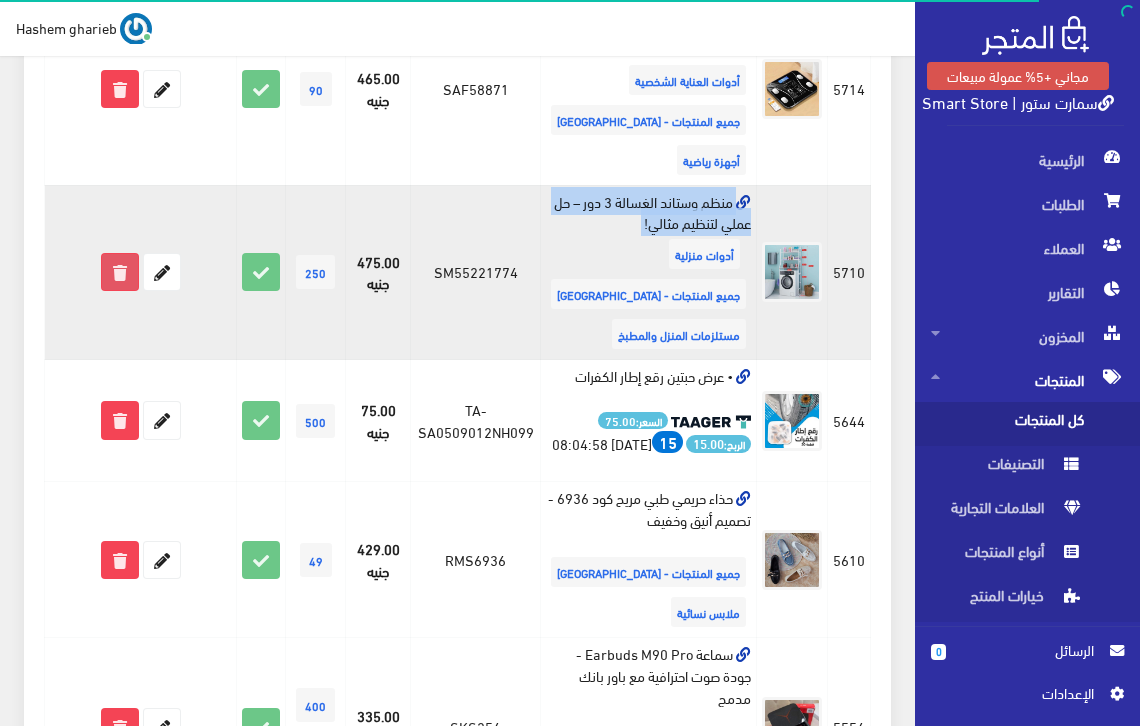 click at bounding box center (120, 272) 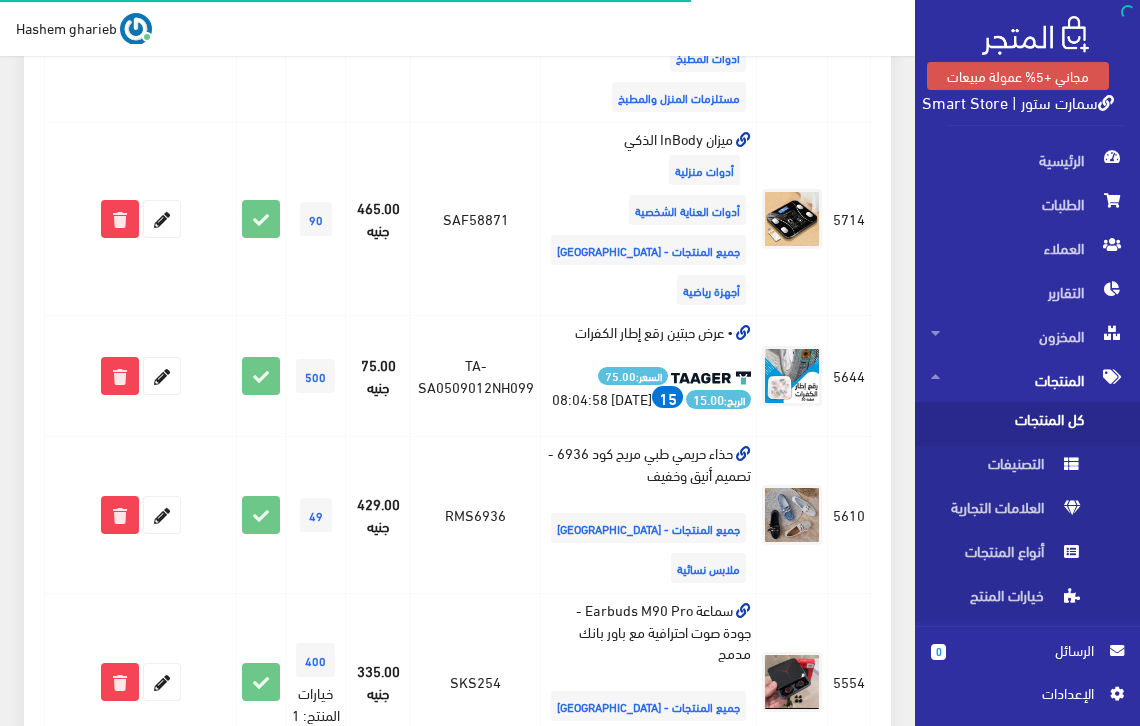 scroll, scrollTop: 600, scrollLeft: 0, axis: vertical 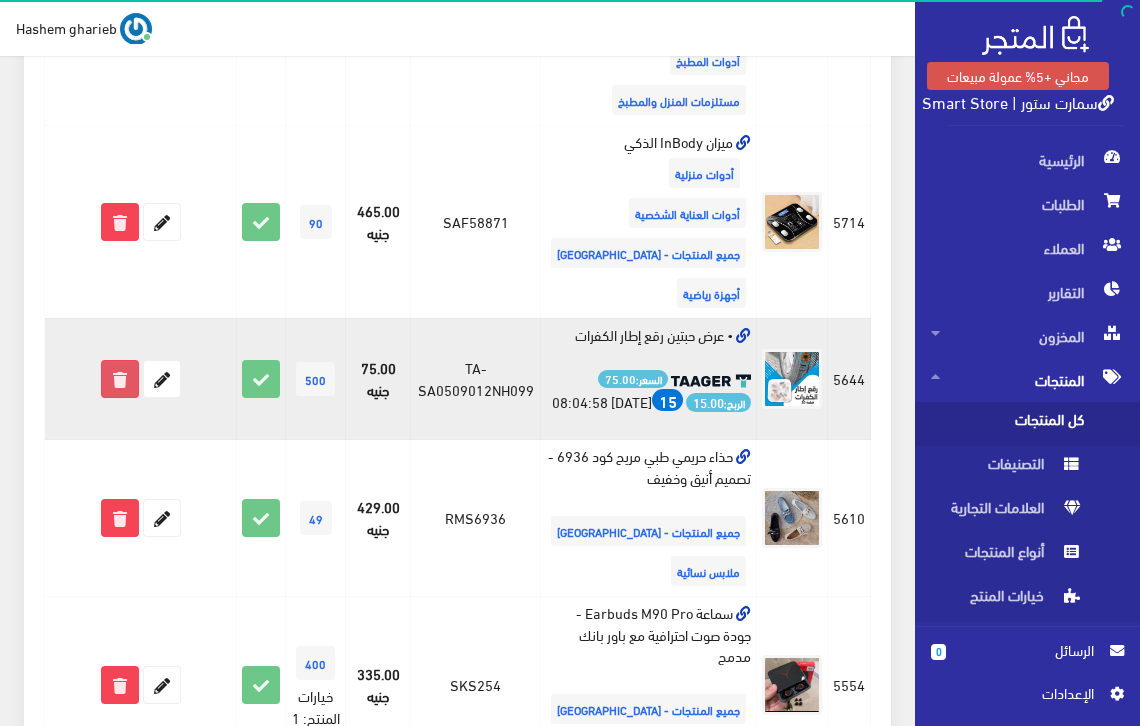 click at bounding box center (120, 379) 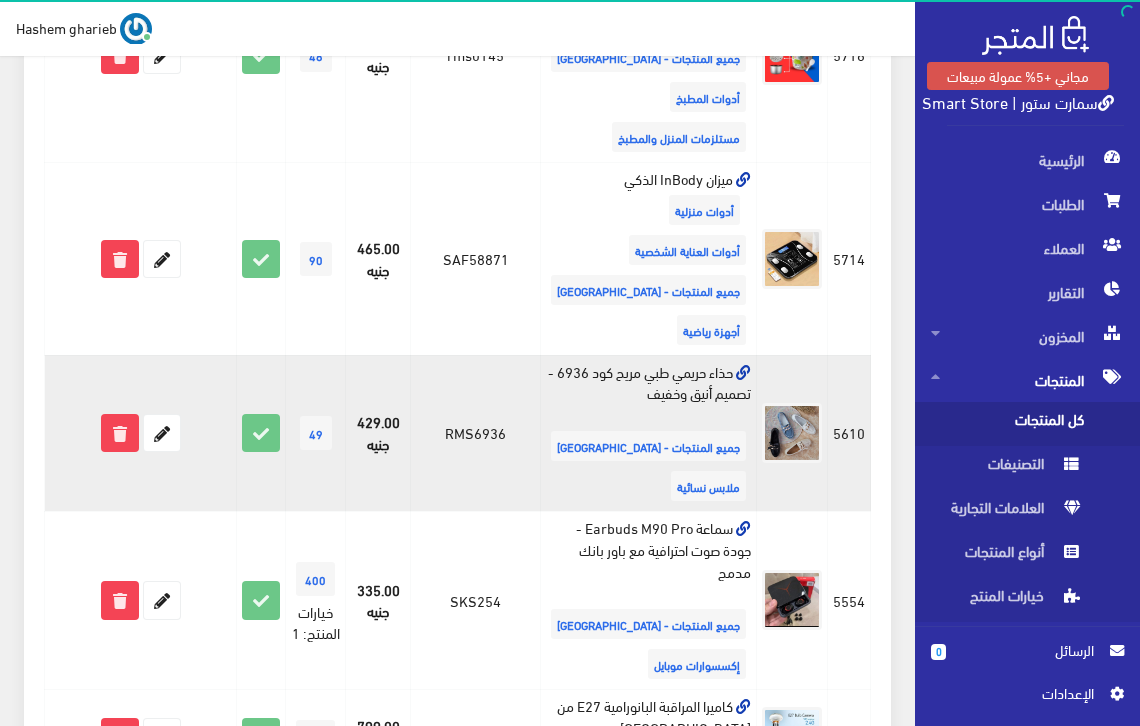 scroll, scrollTop: 533, scrollLeft: 0, axis: vertical 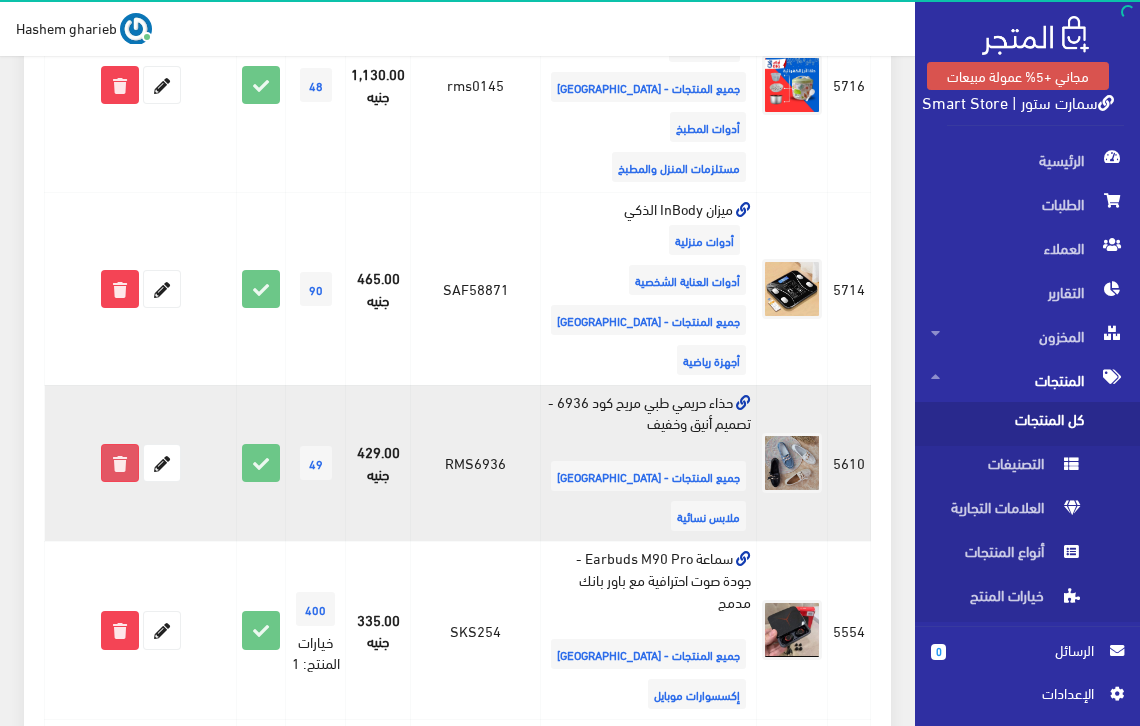 click at bounding box center (120, 463) 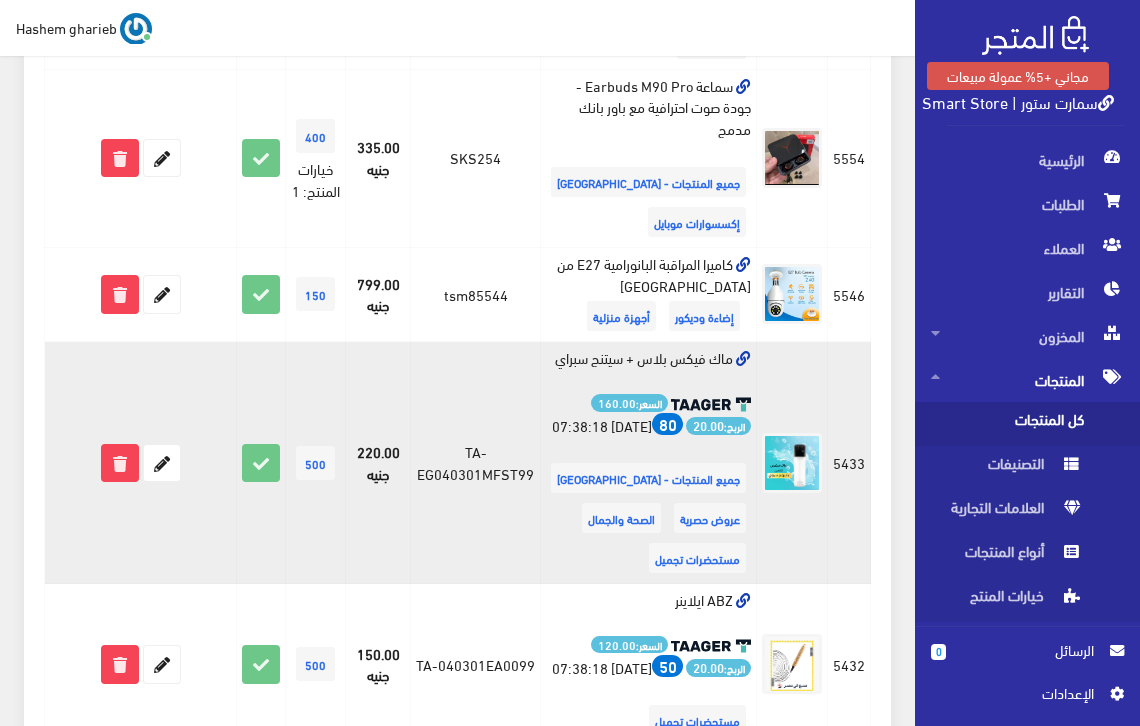 scroll, scrollTop: 867, scrollLeft: 0, axis: vertical 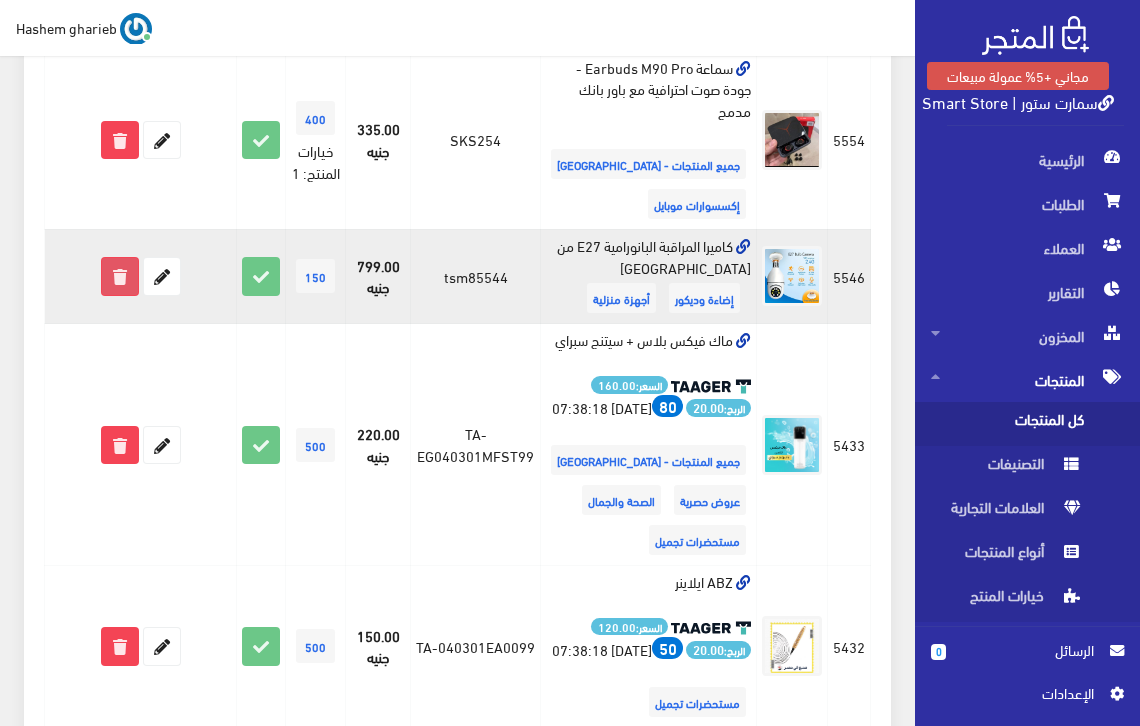 click at bounding box center (120, 276) 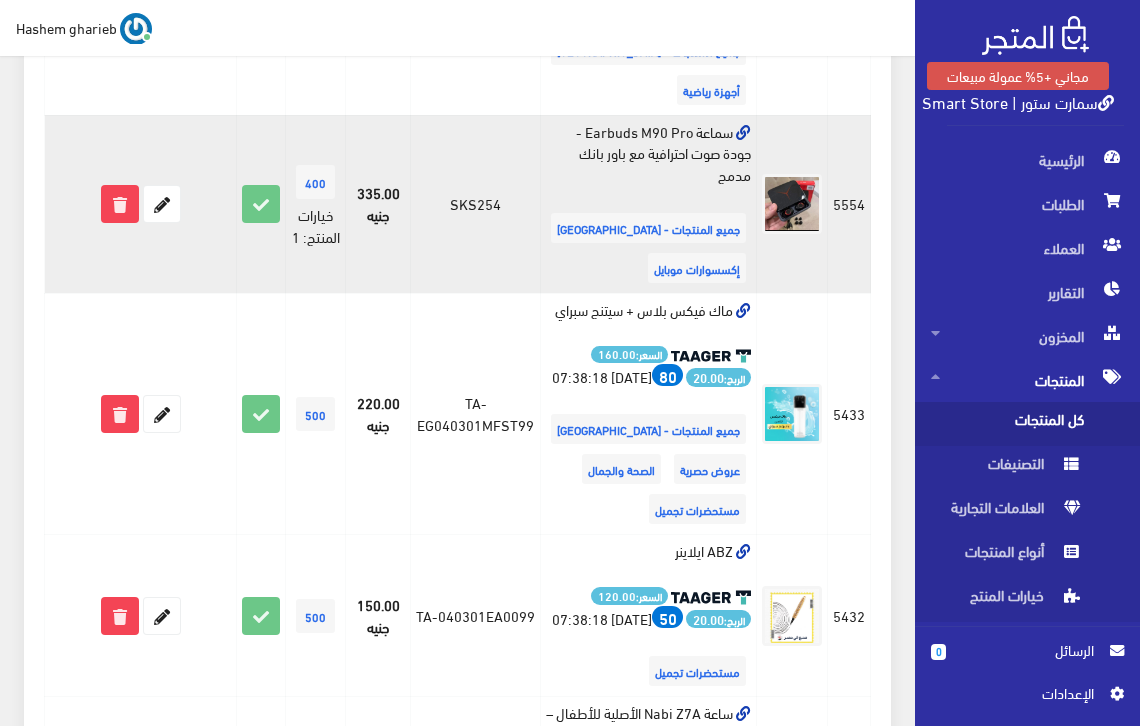 scroll, scrollTop: 800, scrollLeft: 0, axis: vertical 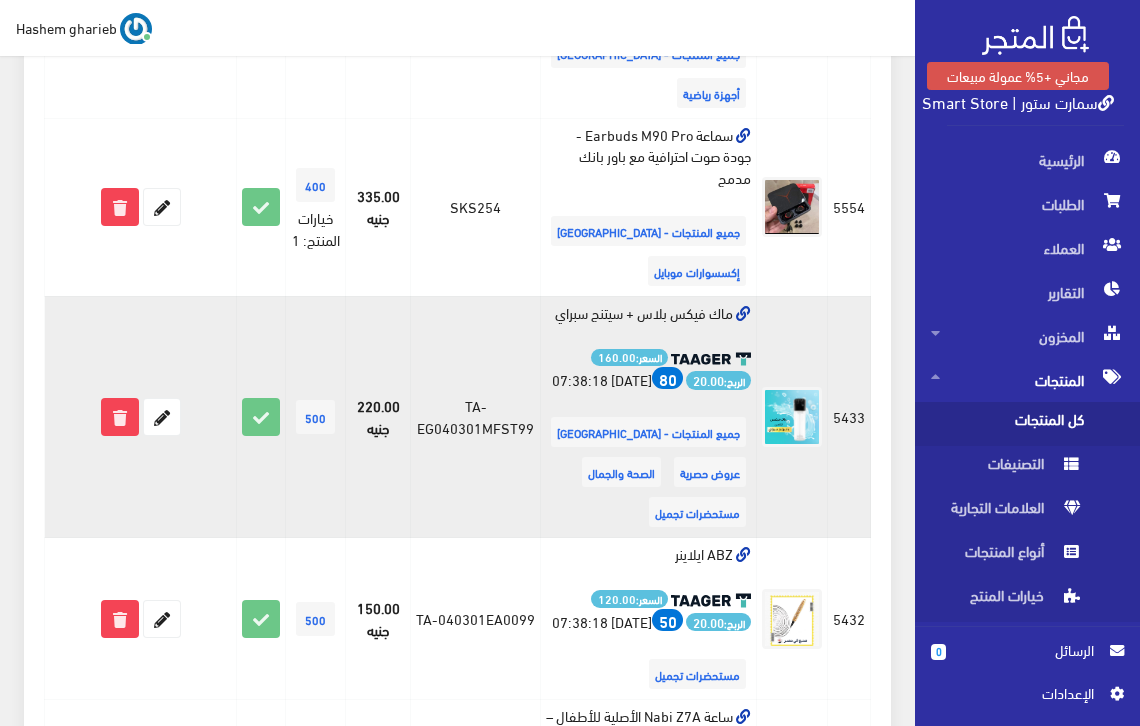 click on "ماك فيكس بلاس + سيتنج سبراي
السعر:  160.00
الربح:  20.00
80
[DATE] 07:38:18
جميع المنتجات - مصر عروض حصرية الصحة والجمال" at bounding box center [649, 417] 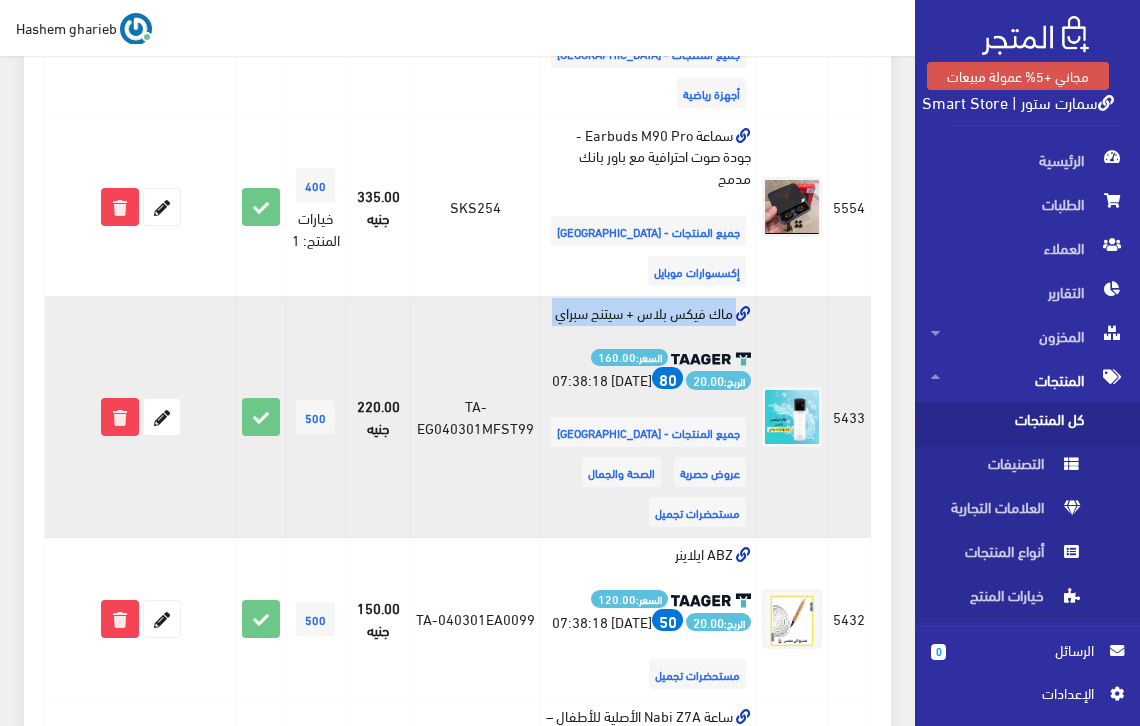 click on "ماك فيكس بلاس + سيتنج سبراي
السعر:  160.00
الربح:  20.00
80
2025-04-28 07:38:18
جميع المنتجات - مصر عروض حصرية الصحة والجمال" at bounding box center [649, 417] 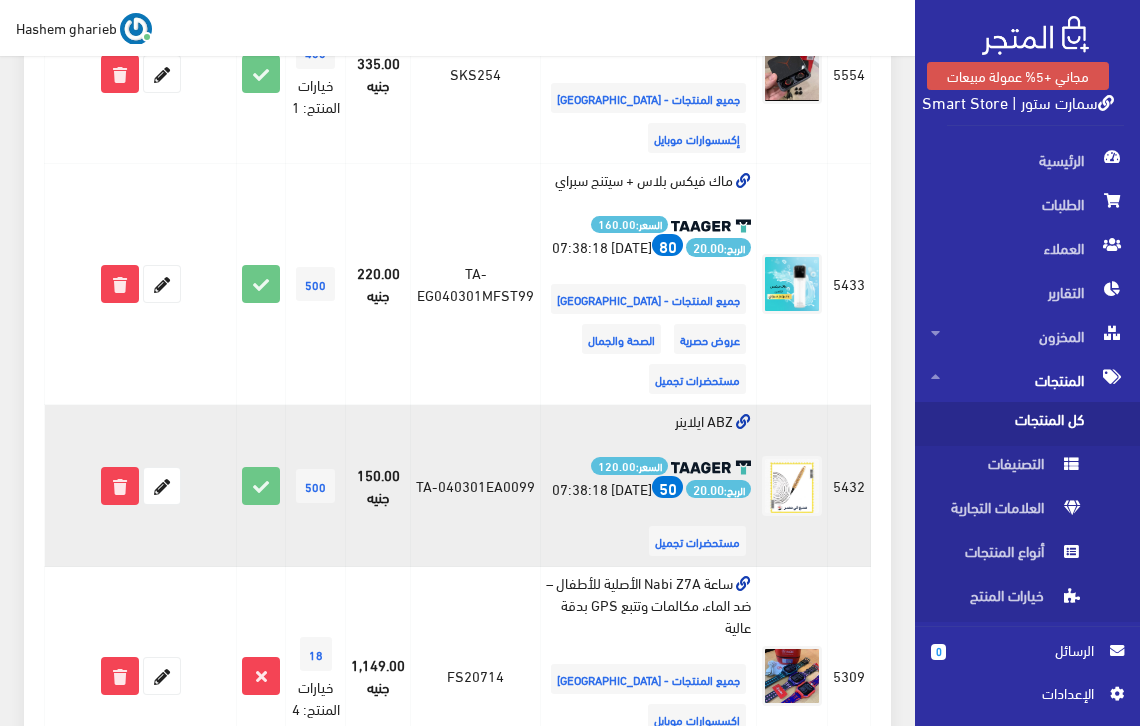 scroll, scrollTop: 1133, scrollLeft: 0, axis: vertical 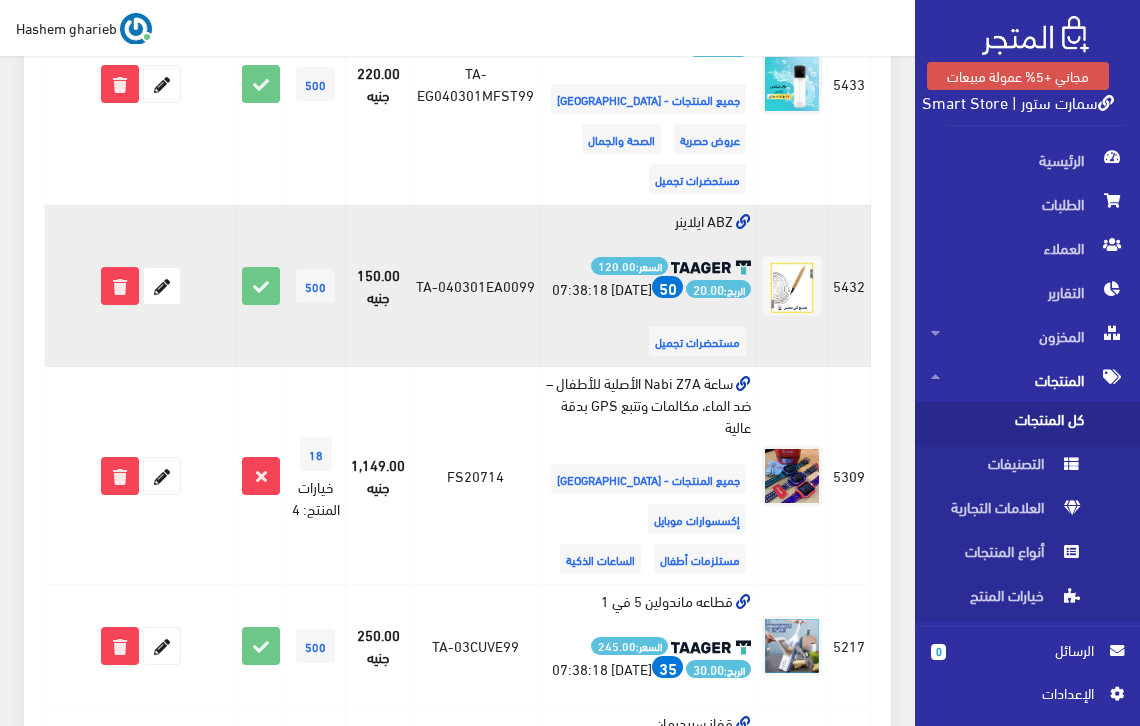 drag, startPoint x: 674, startPoint y: 240, endPoint x: 737, endPoint y: 240, distance: 63 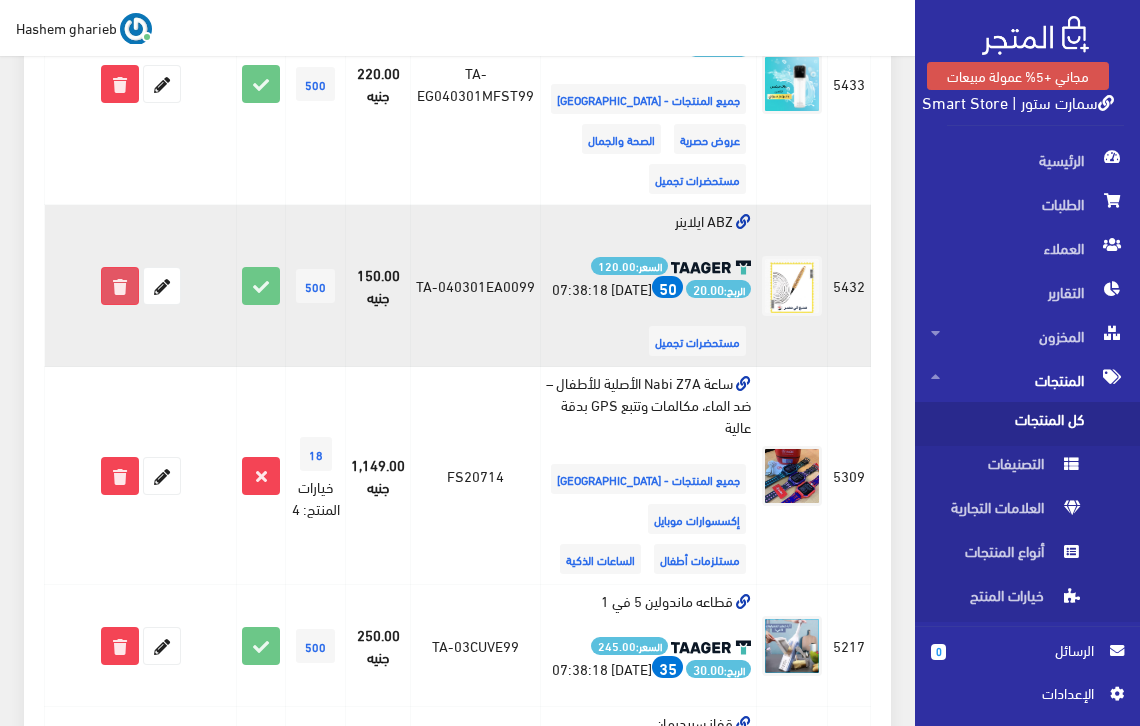 click at bounding box center (120, 286) 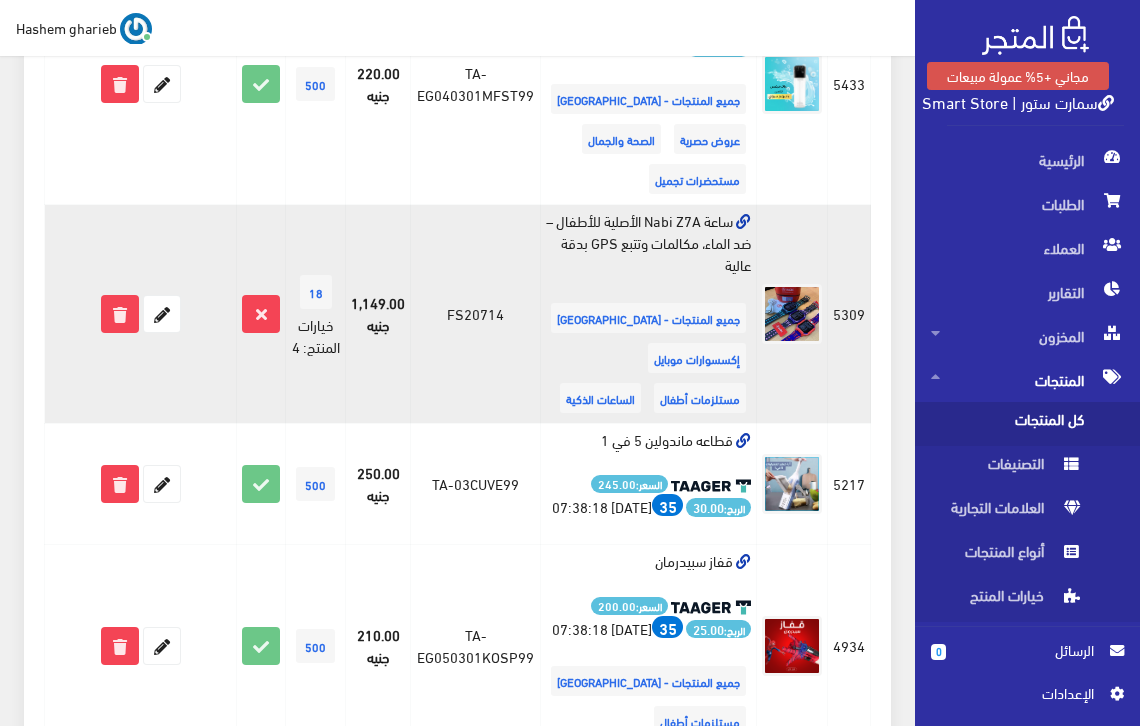 scroll, scrollTop: 1467, scrollLeft: 0, axis: vertical 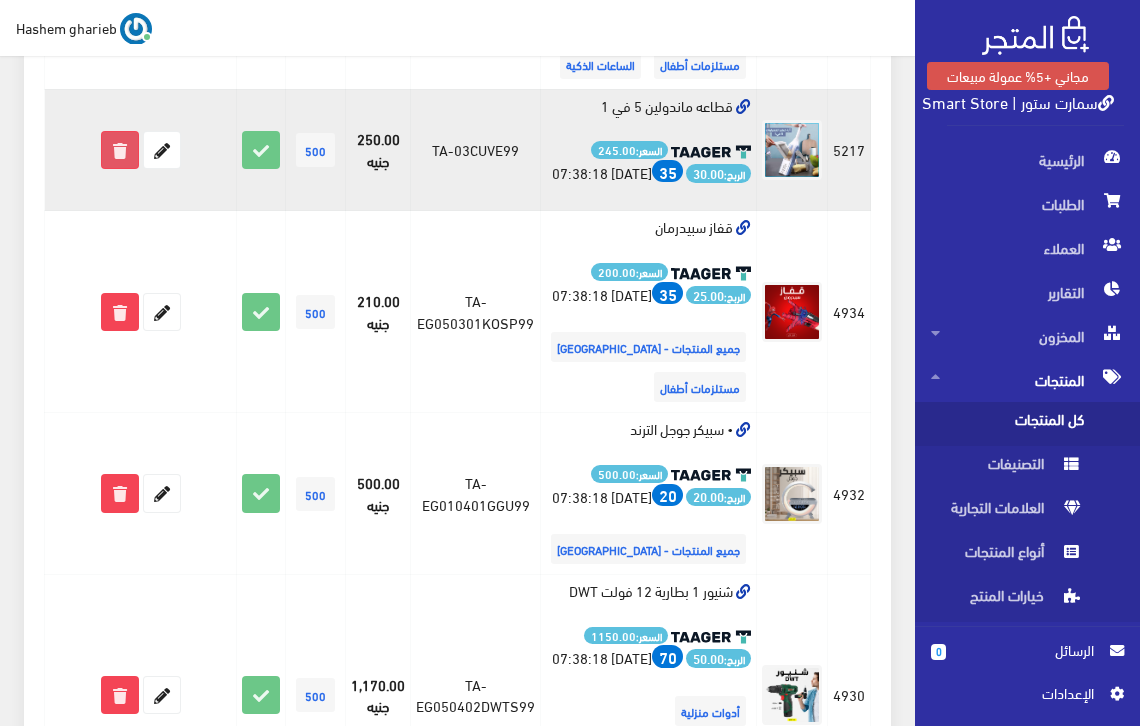 click at bounding box center (120, 150) 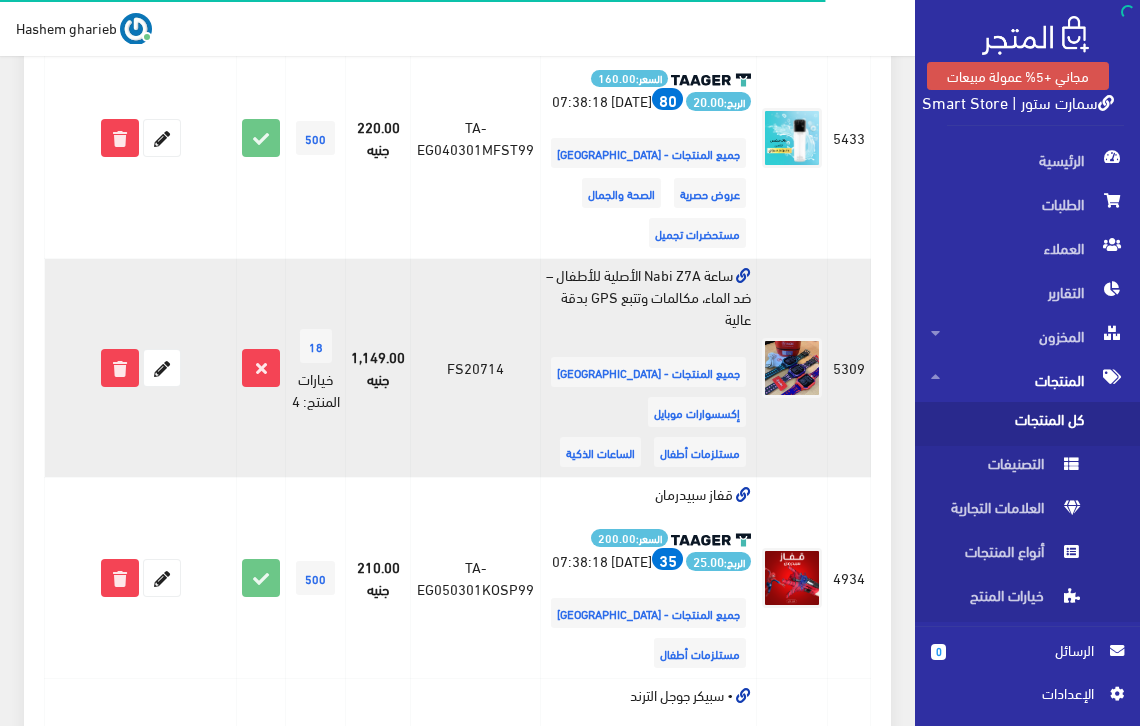 scroll, scrollTop: 1333, scrollLeft: 0, axis: vertical 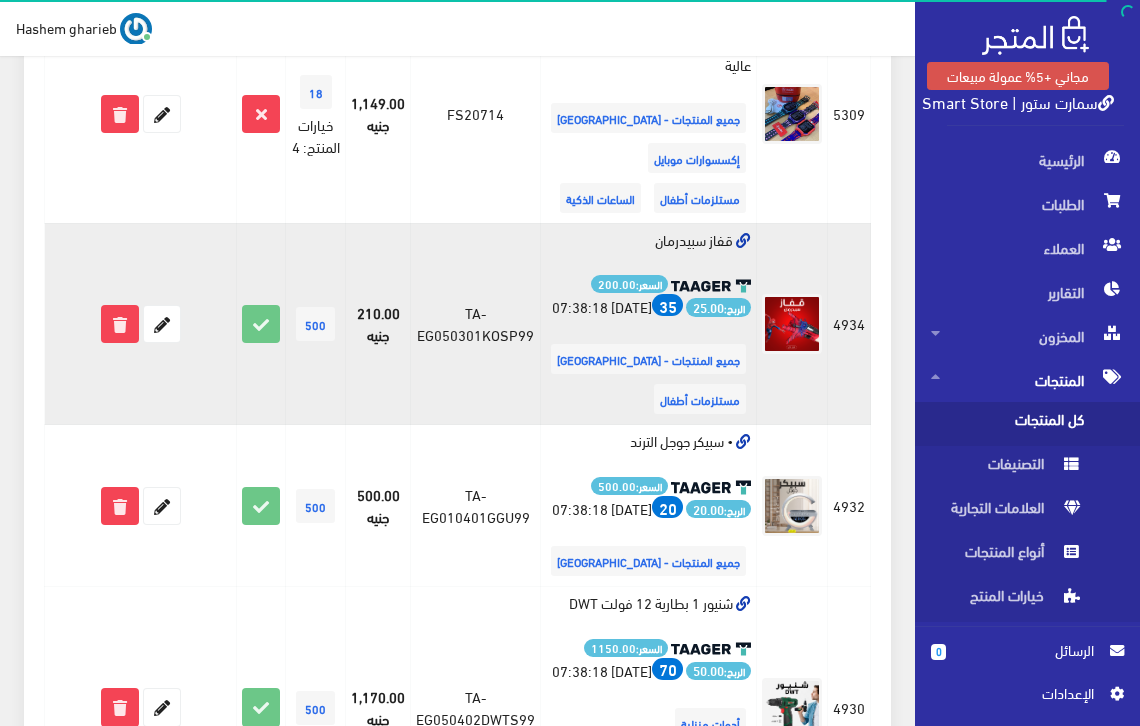 click on "قفاز سبيدرمان
السعر:  200.00
الربح:  25.00
35
[DATE] 07:38:18
جميع المنتجات - [GEOGRAPHIC_DATA]" at bounding box center (649, 324) 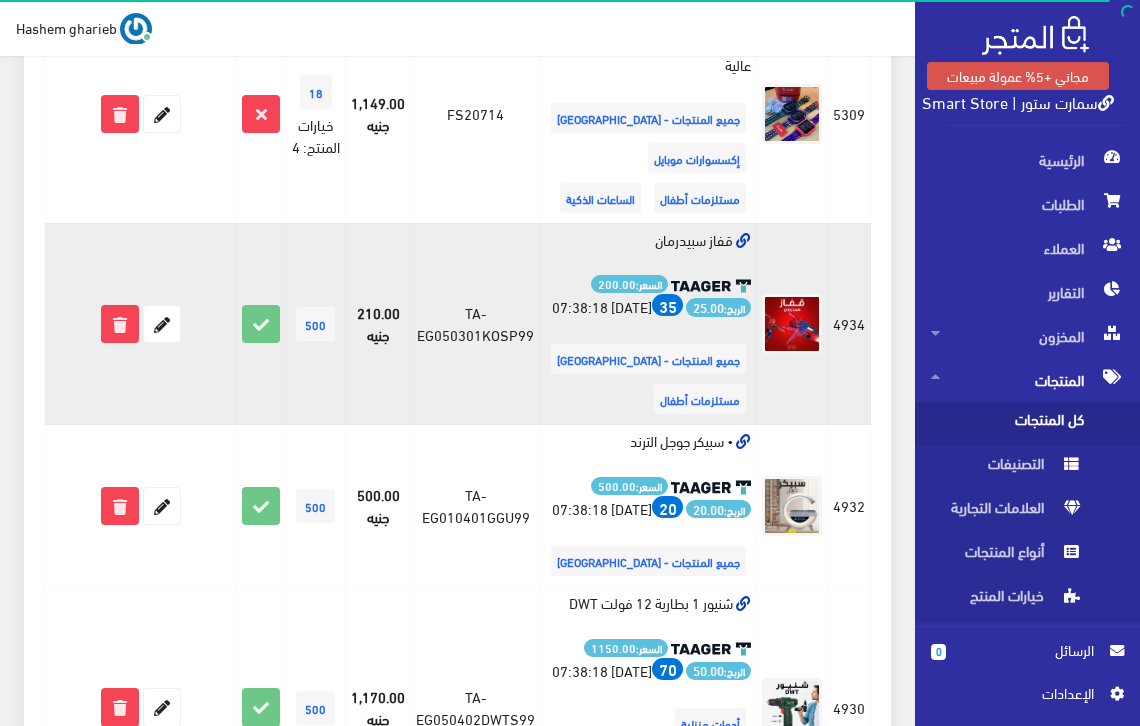 click on "قفاز سبيدرمان
السعر:  200.00
الربح:  25.00
35
2025-04-28 07:38:18
جميع المنتجات - مصر" at bounding box center (649, 324) 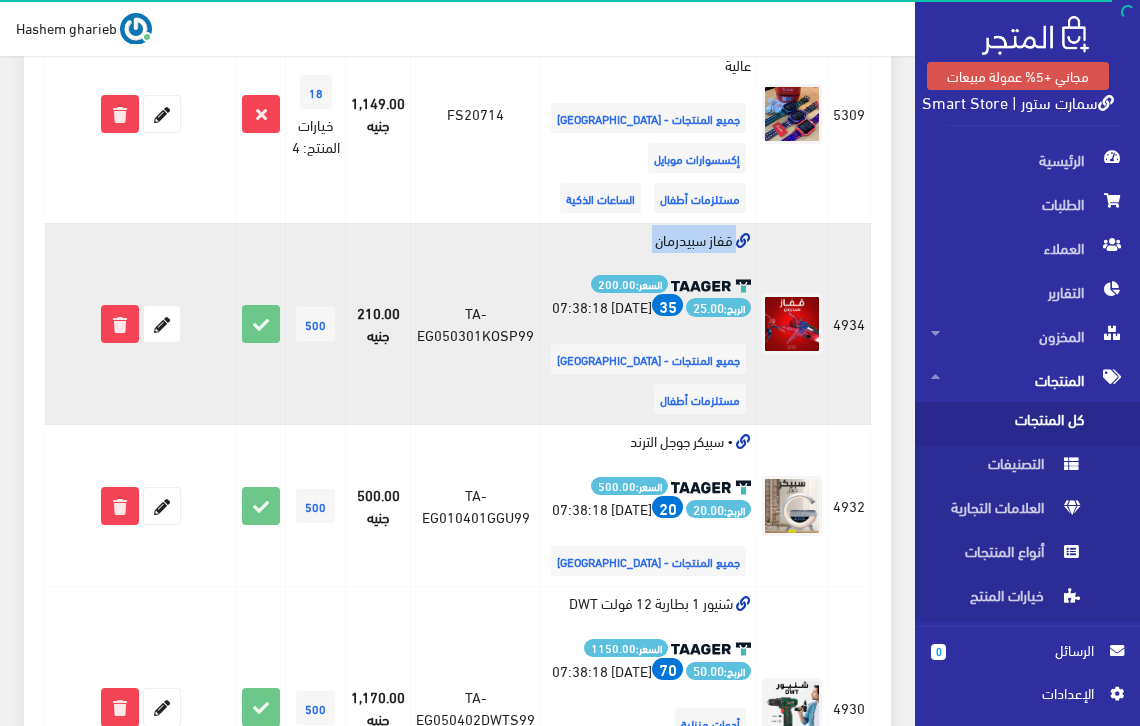 click on "قفاز سبيدرمان
السعر:  200.00
الربح:  25.00
35
2025-04-28 07:38:18
جميع المنتجات - مصر" at bounding box center [649, 324] 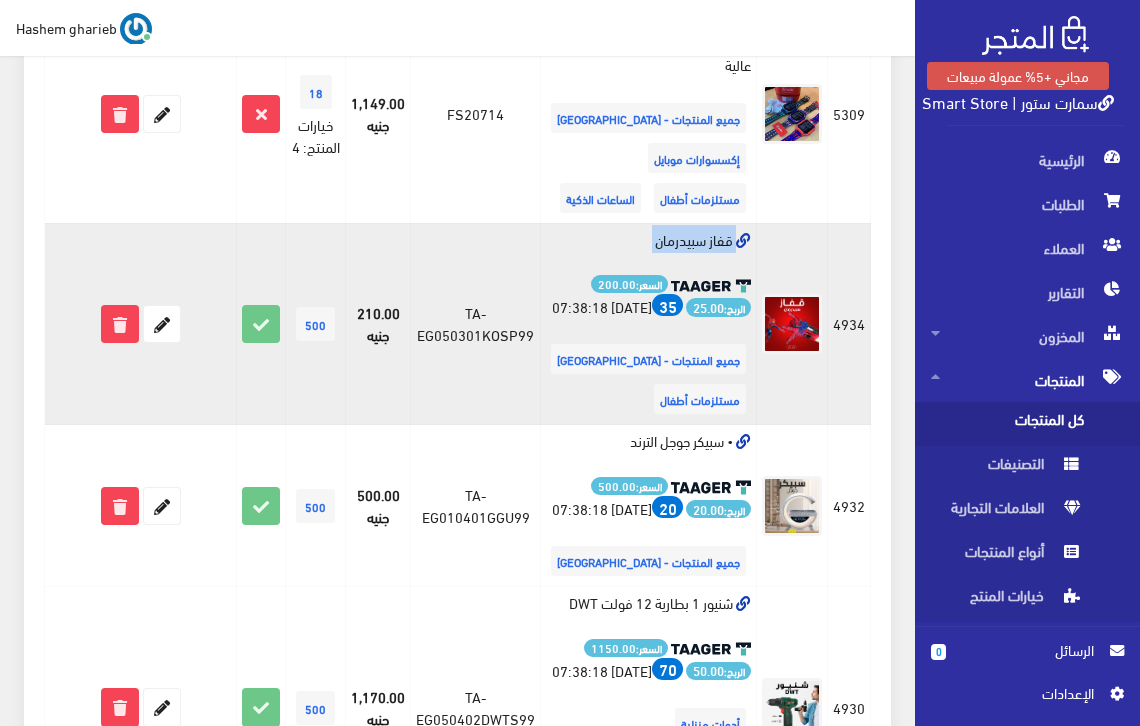 copy on "قفاز سبيدرمان" 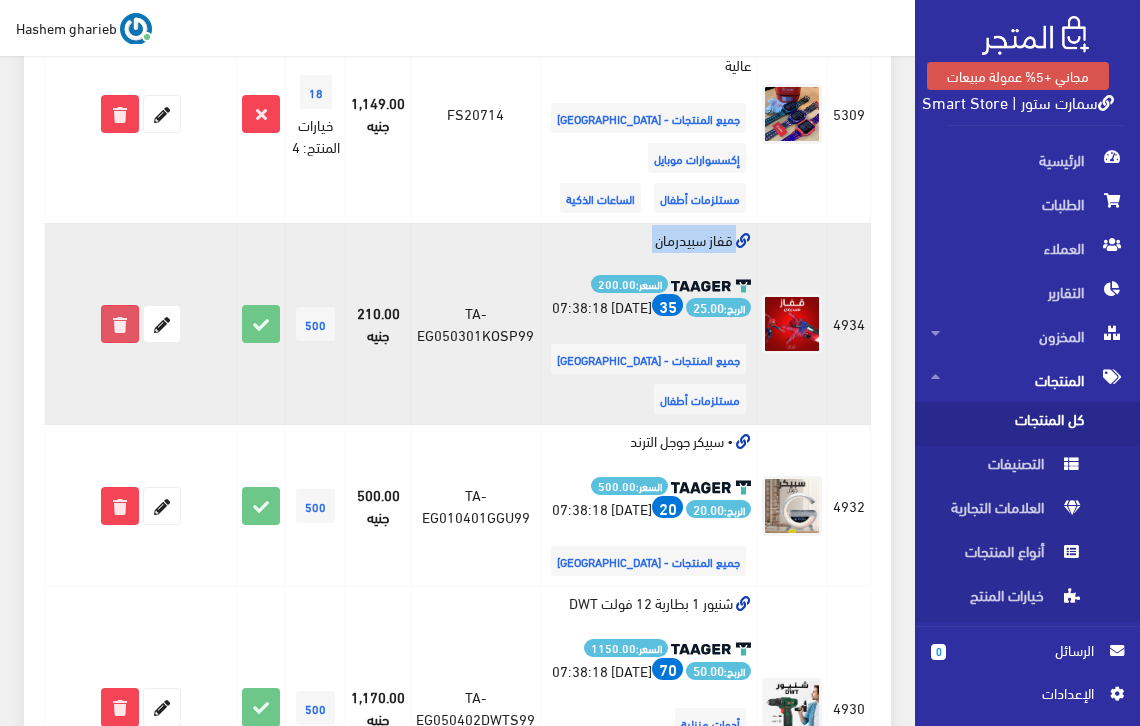 click at bounding box center [120, 324] 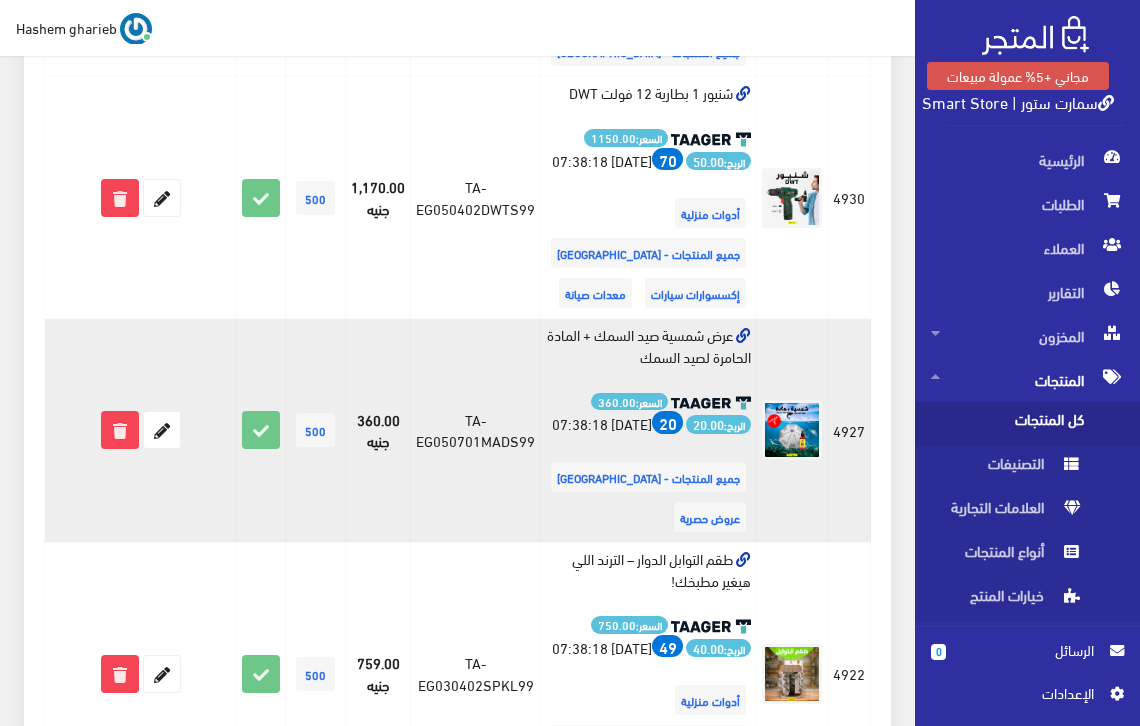 scroll, scrollTop: 1400, scrollLeft: 0, axis: vertical 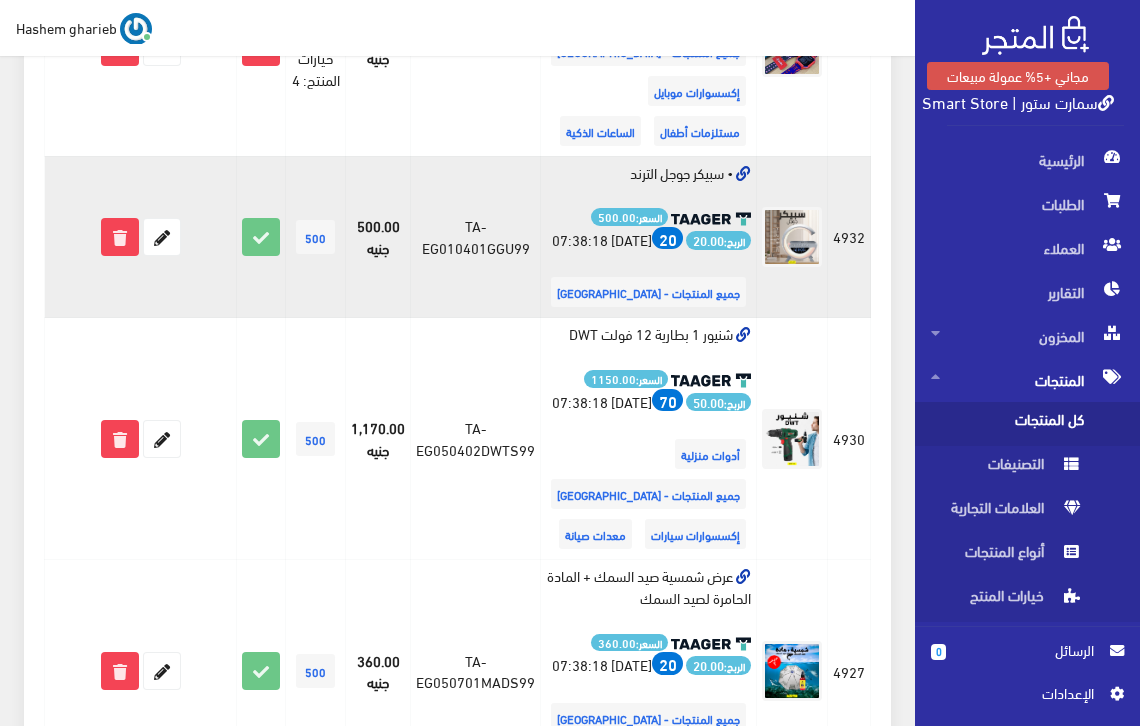 drag, startPoint x: 628, startPoint y: 212, endPoint x: 725, endPoint y: 218, distance: 97.18539 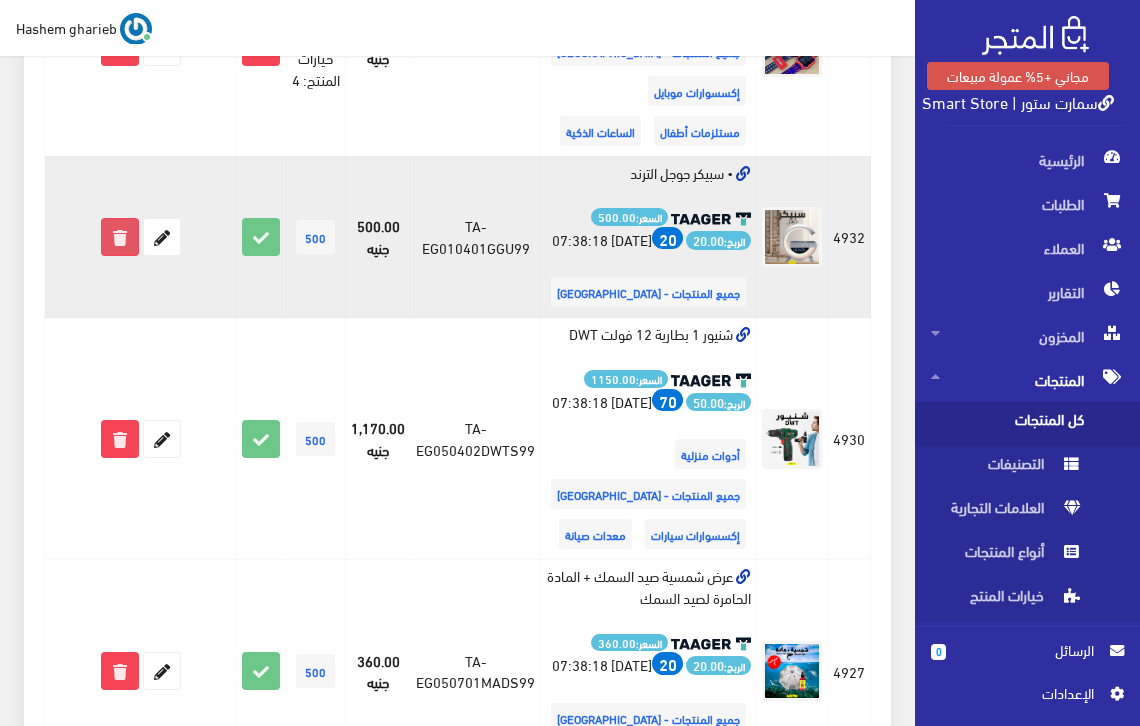 click at bounding box center (120, 237) 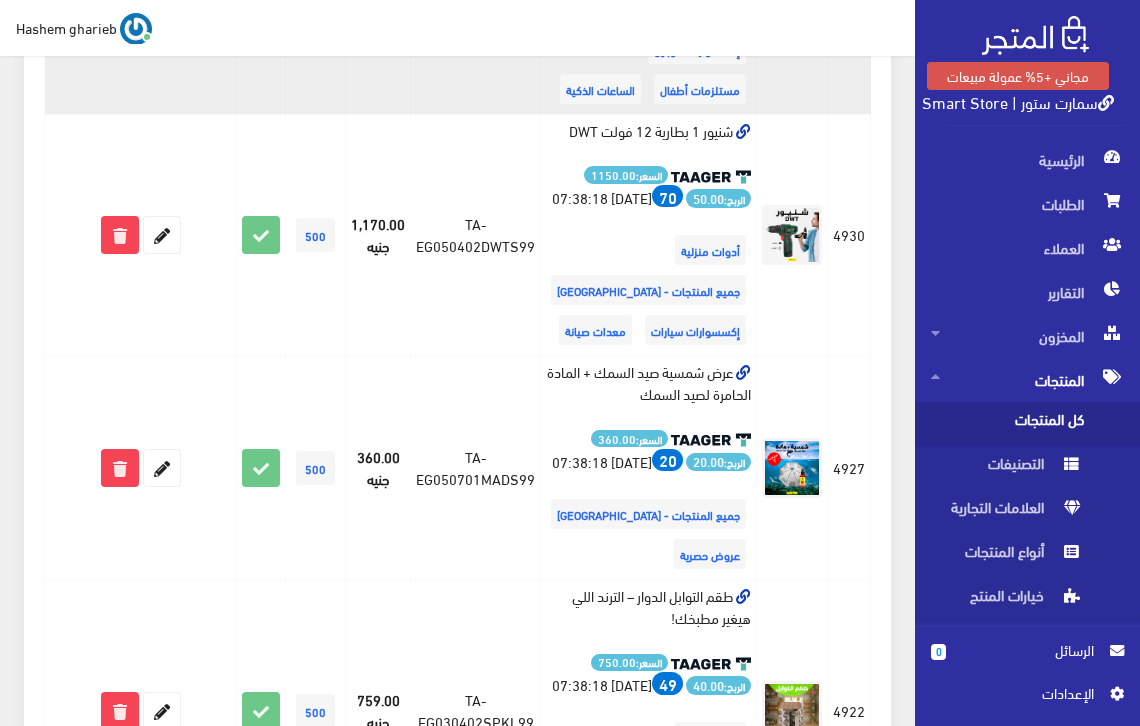 scroll, scrollTop: 1467, scrollLeft: 0, axis: vertical 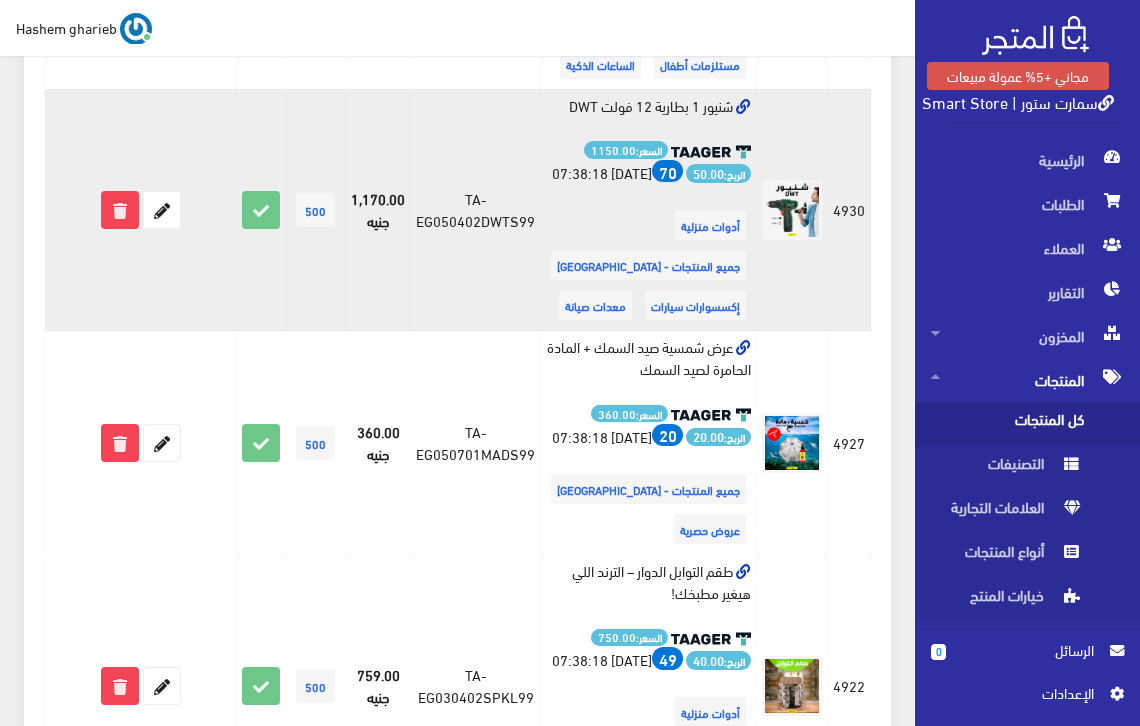 click on "شنيور 1 بطارية 12 فولت DWT
السعر:  1150.00
الربح:  50.00
70
2025-04-28 07:38:18
أدوات منزلية" at bounding box center (649, 210) 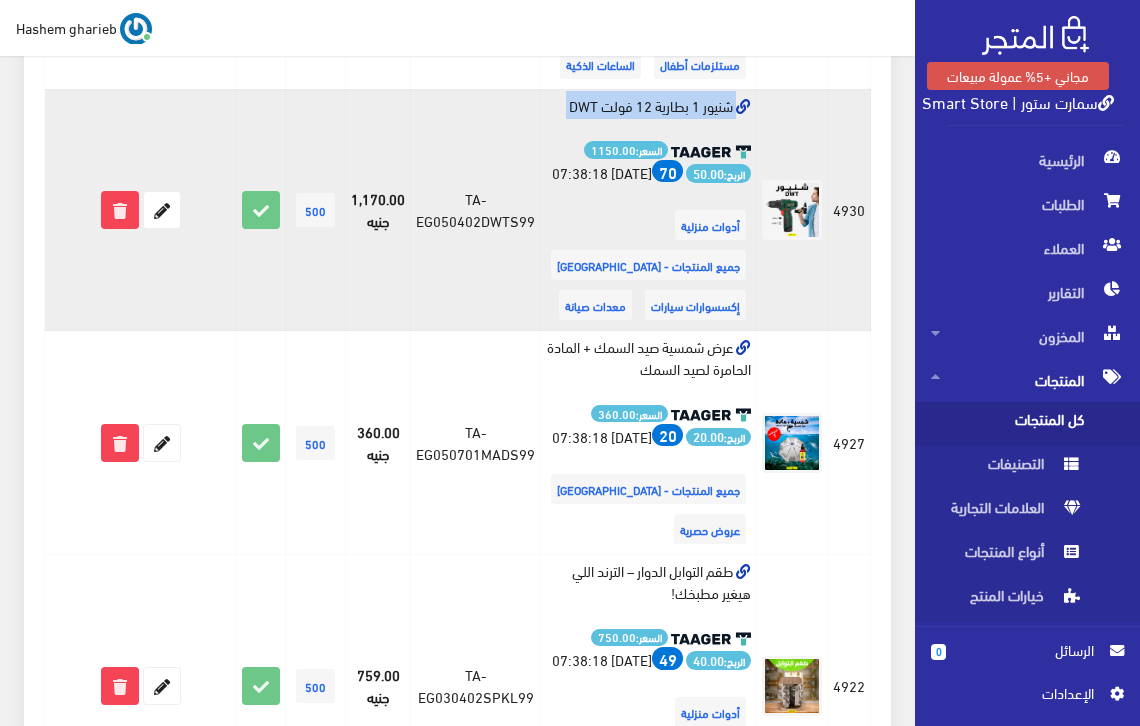 click on "شنيور 1 بطارية 12 فولت DWT
السعر:  1150.00
الربح:  50.00
70
2025-04-28 07:38:18
أدوات منزلية" at bounding box center (649, 210) 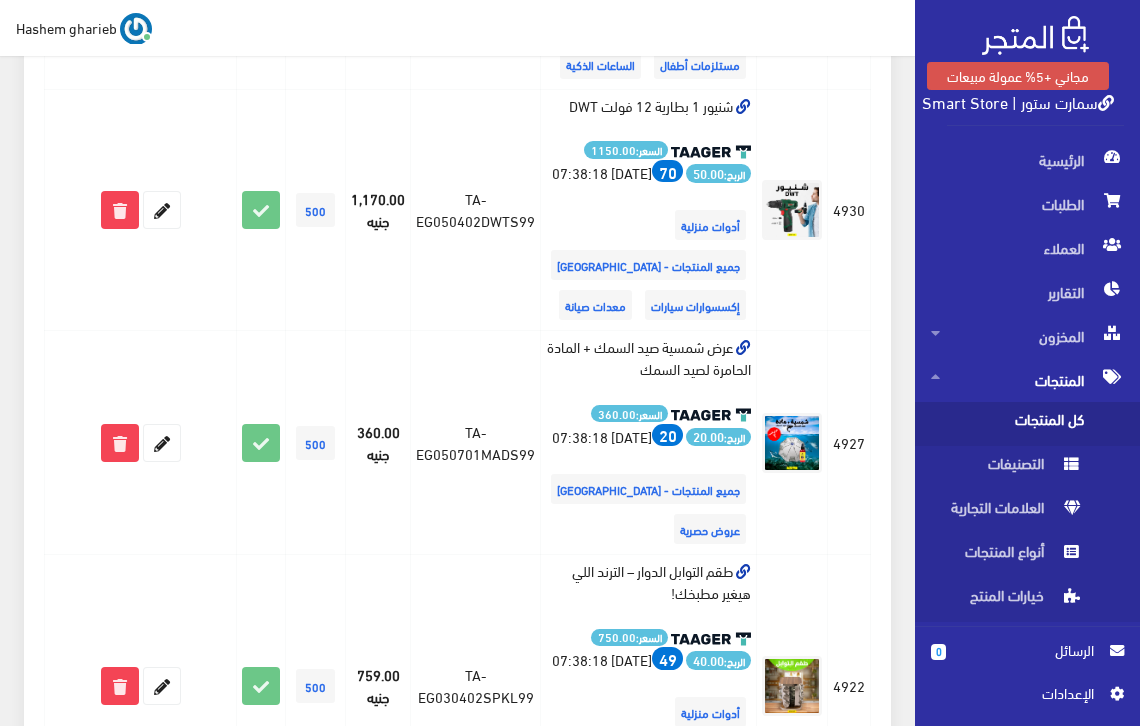 click on "تم الحذف بنجاح
661
شحن مجاني: 38
اضافة من موقع تاجر
المنتج" at bounding box center (457, 991) 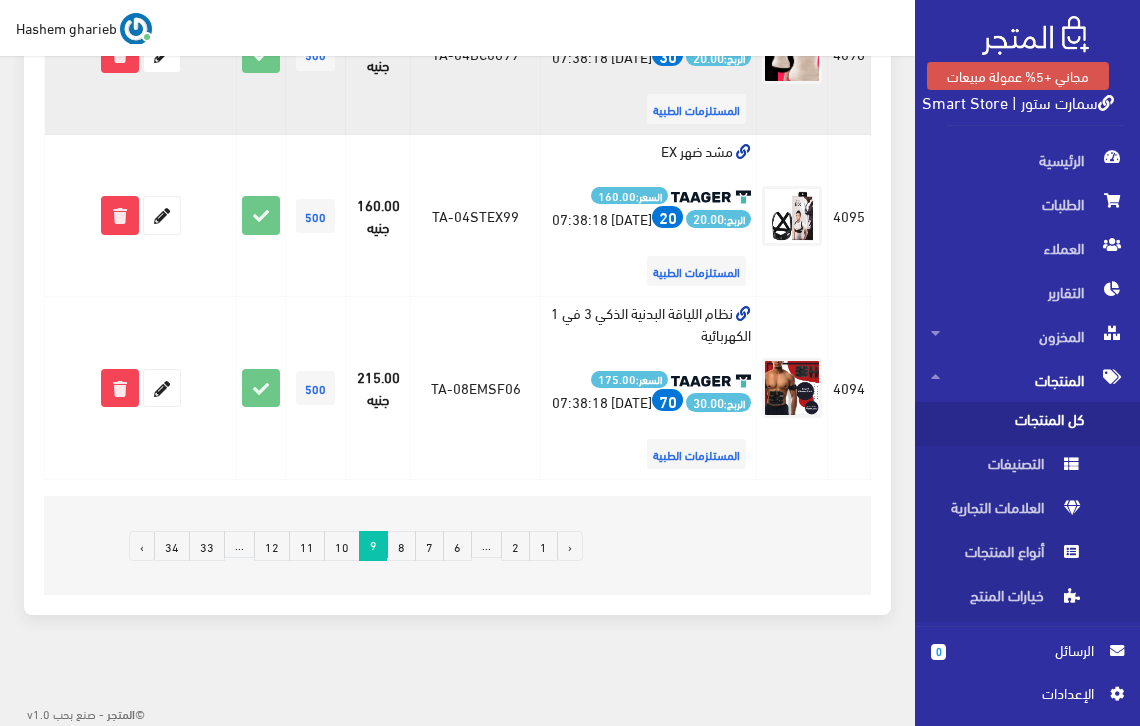 scroll, scrollTop: 4333, scrollLeft: 0, axis: vertical 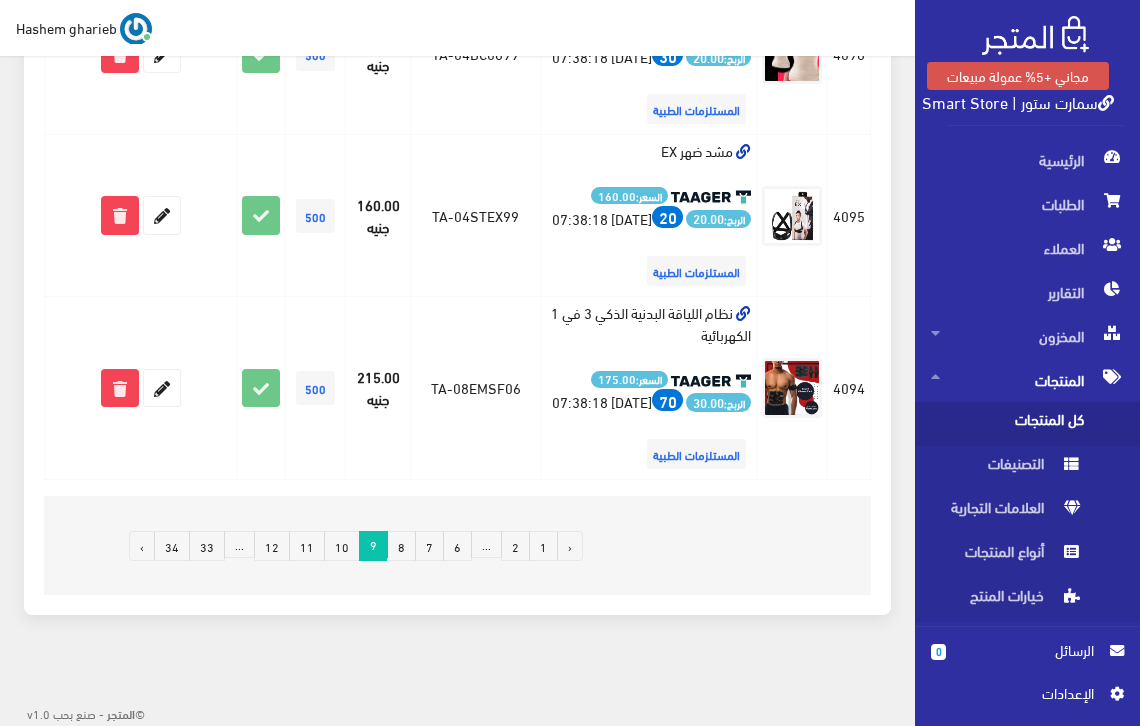 click on "10" at bounding box center (342, 546) 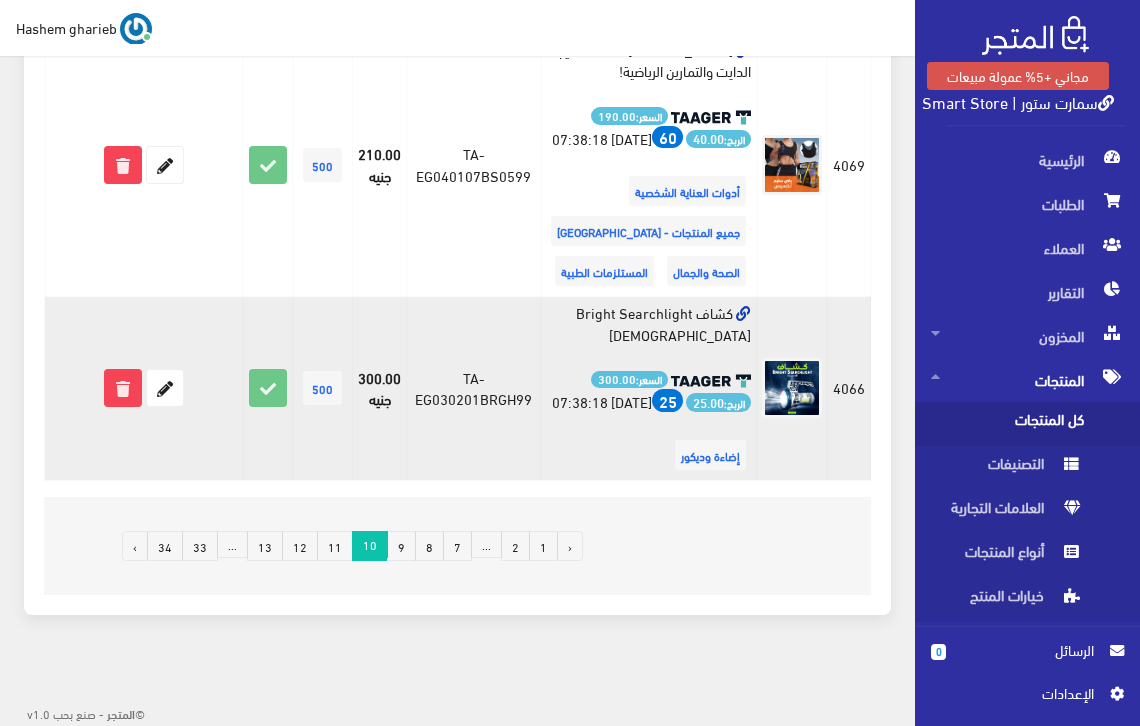 scroll, scrollTop: 4423, scrollLeft: 0, axis: vertical 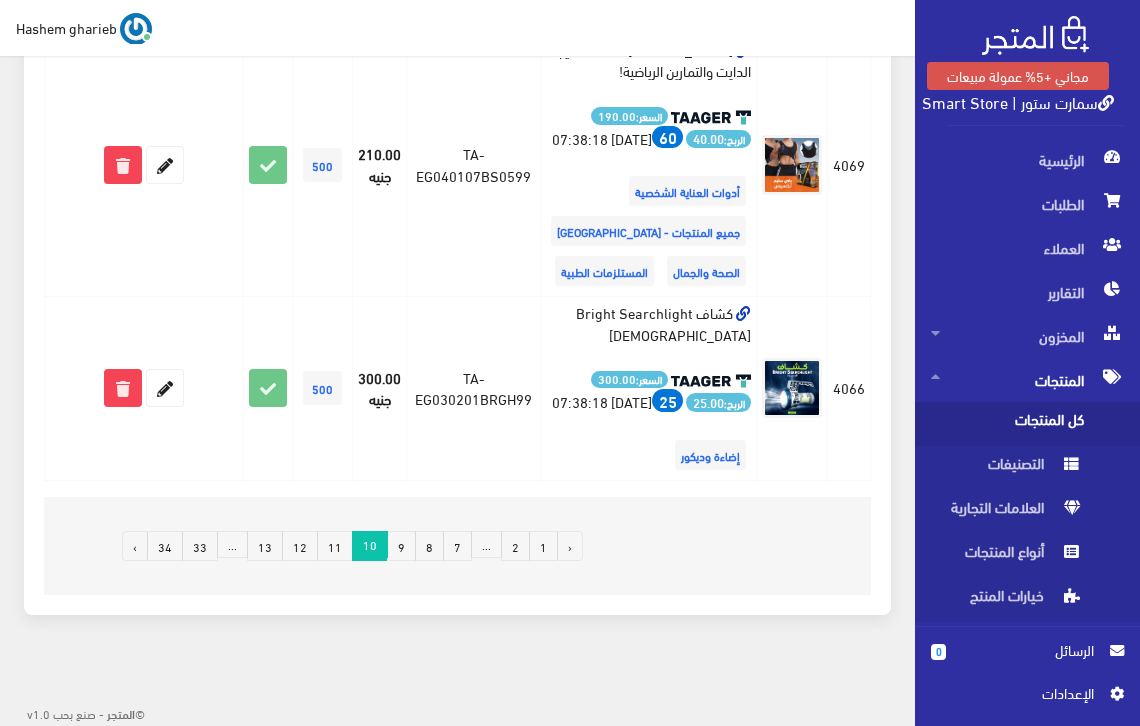 click on "11" at bounding box center [335, 546] 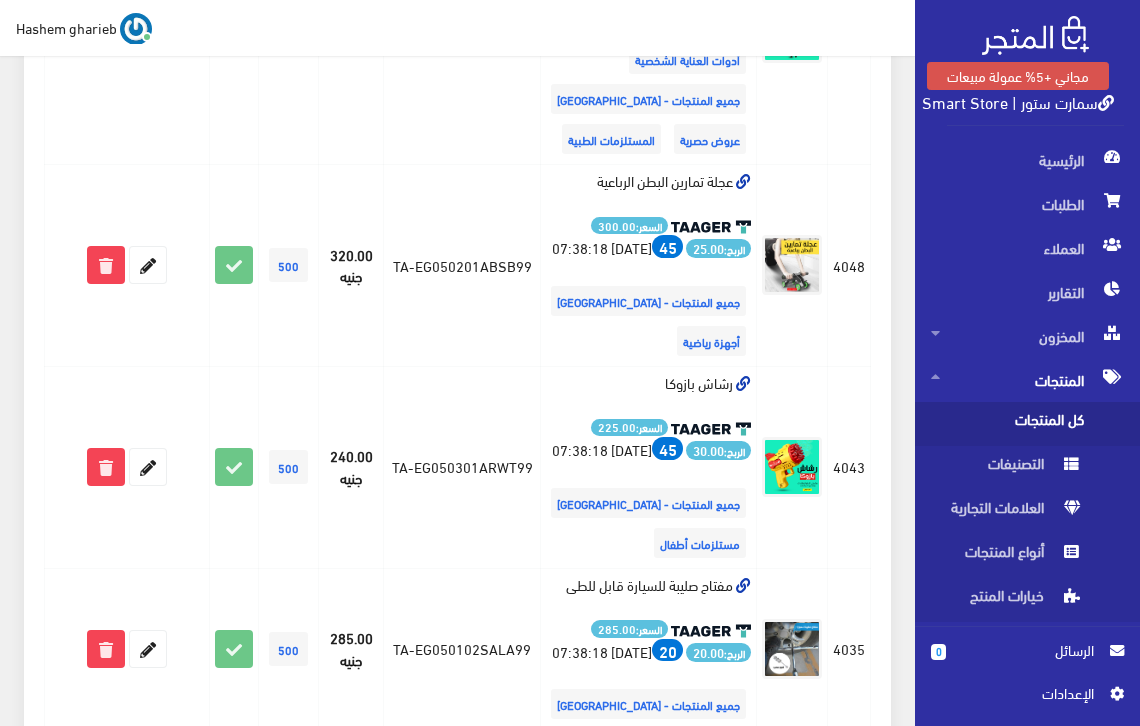 scroll, scrollTop: 1400, scrollLeft: 0, axis: vertical 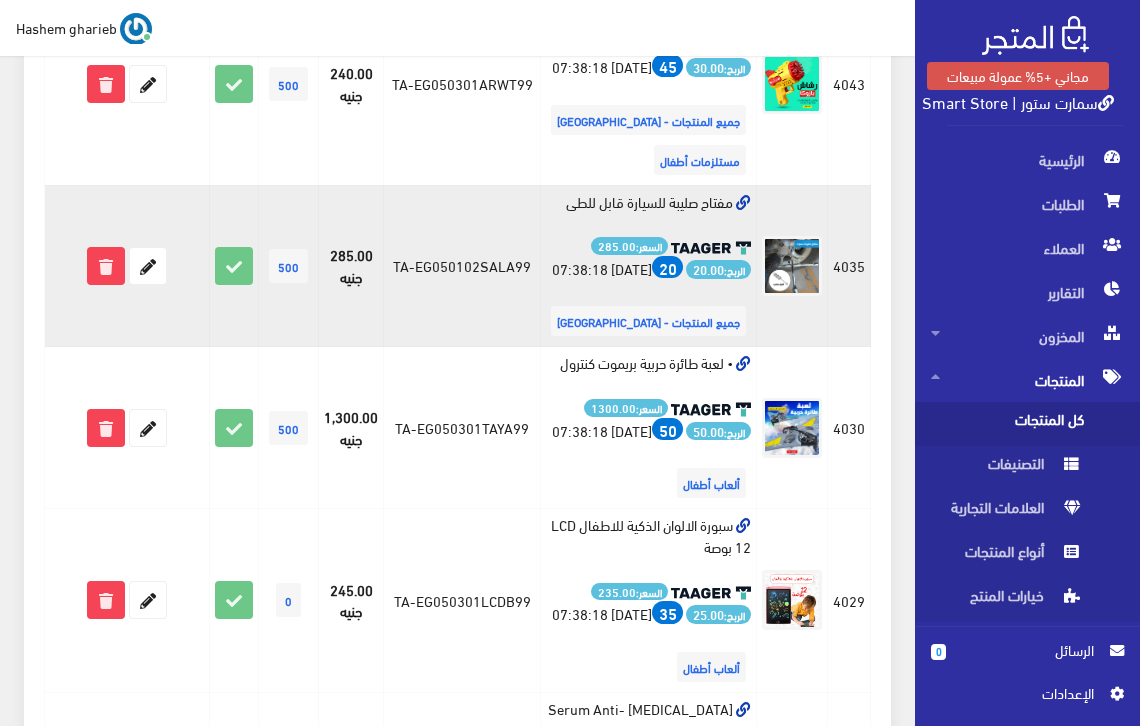 click on "مفتاح صليبة للسيارة  قابل للطى
السعر:  285.00
الربح:  20.00
20
2025-04-28 07:38:18
جميع المنتجات - مصر" at bounding box center (649, 266) 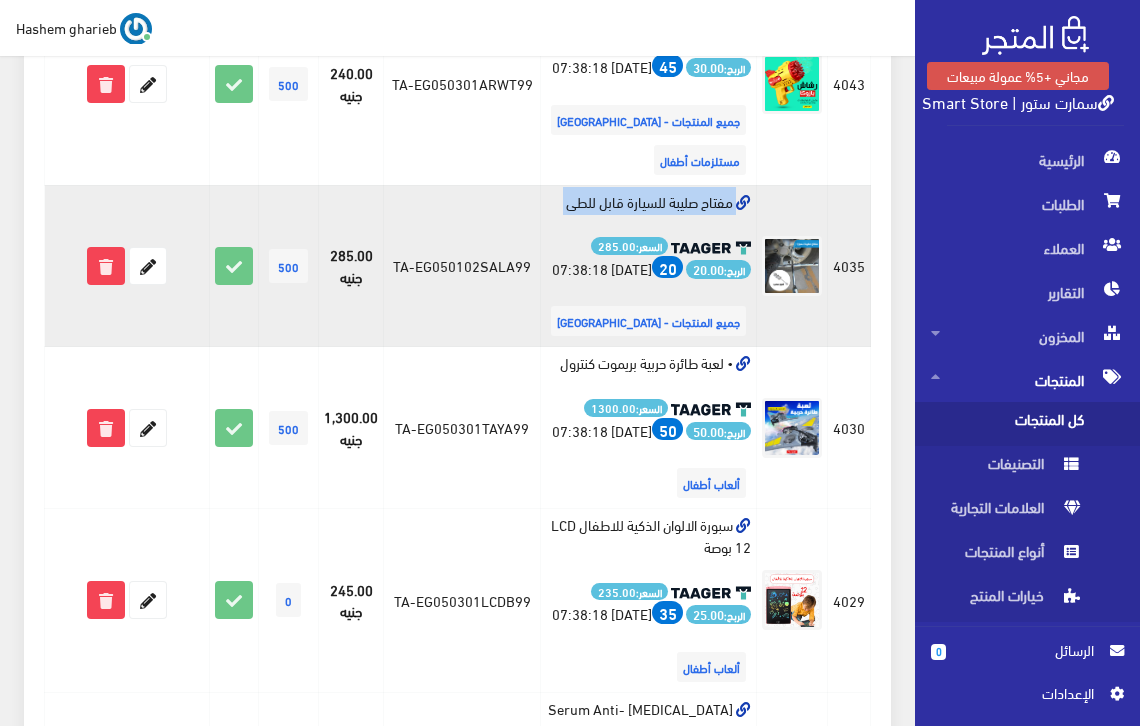 copy on "مفتاح صليبة للسيارة  قابل للطى" 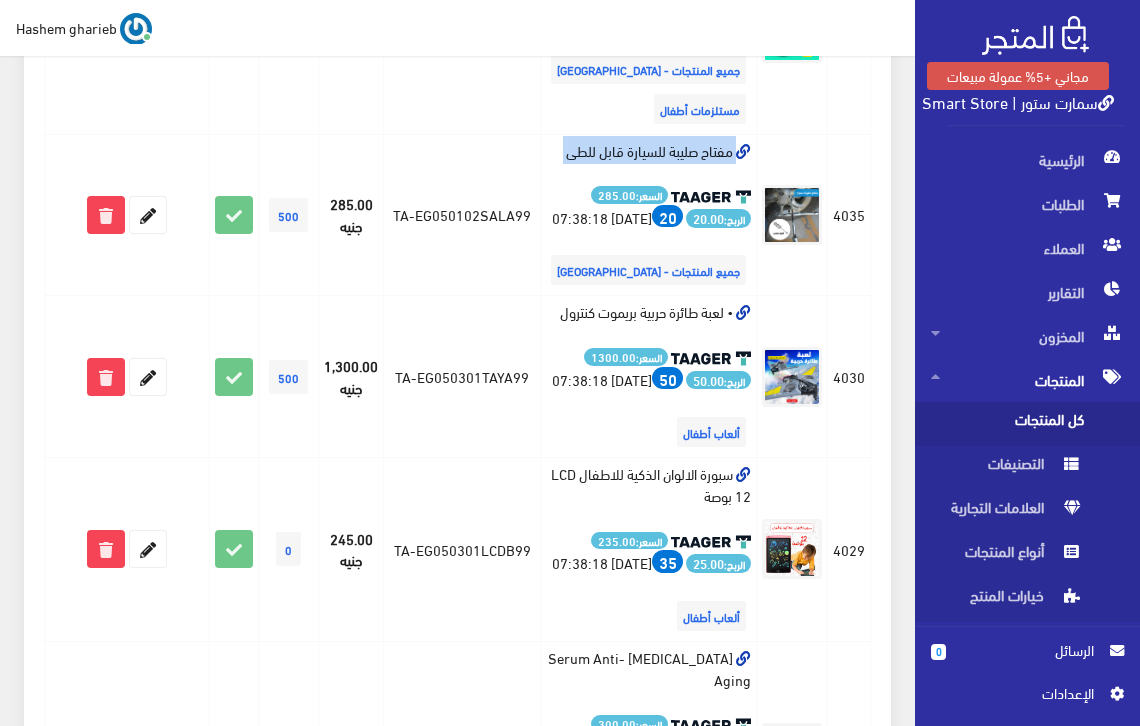 scroll, scrollTop: 1400, scrollLeft: 0, axis: vertical 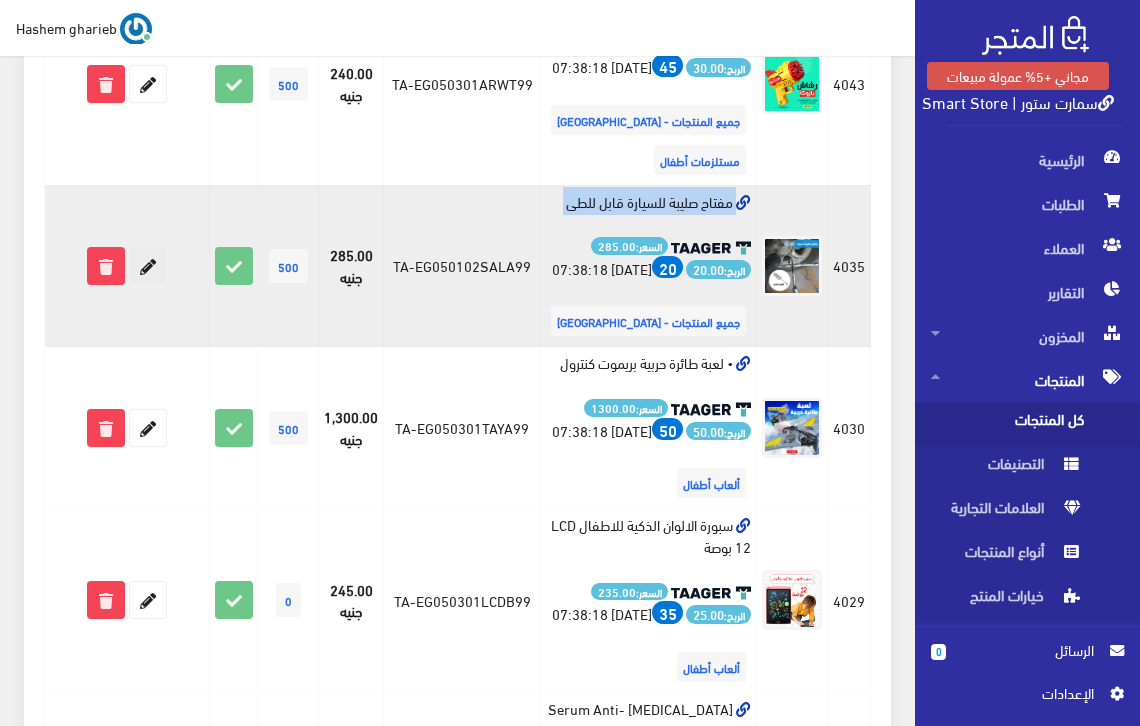 click at bounding box center (148, 266) 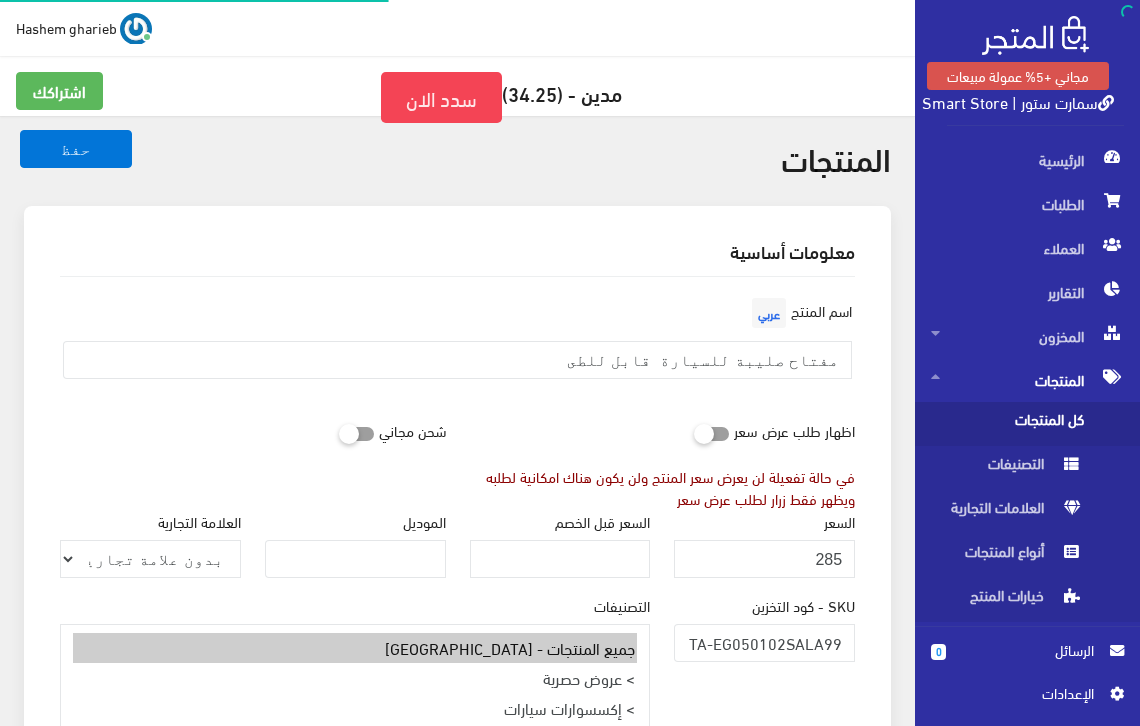 select 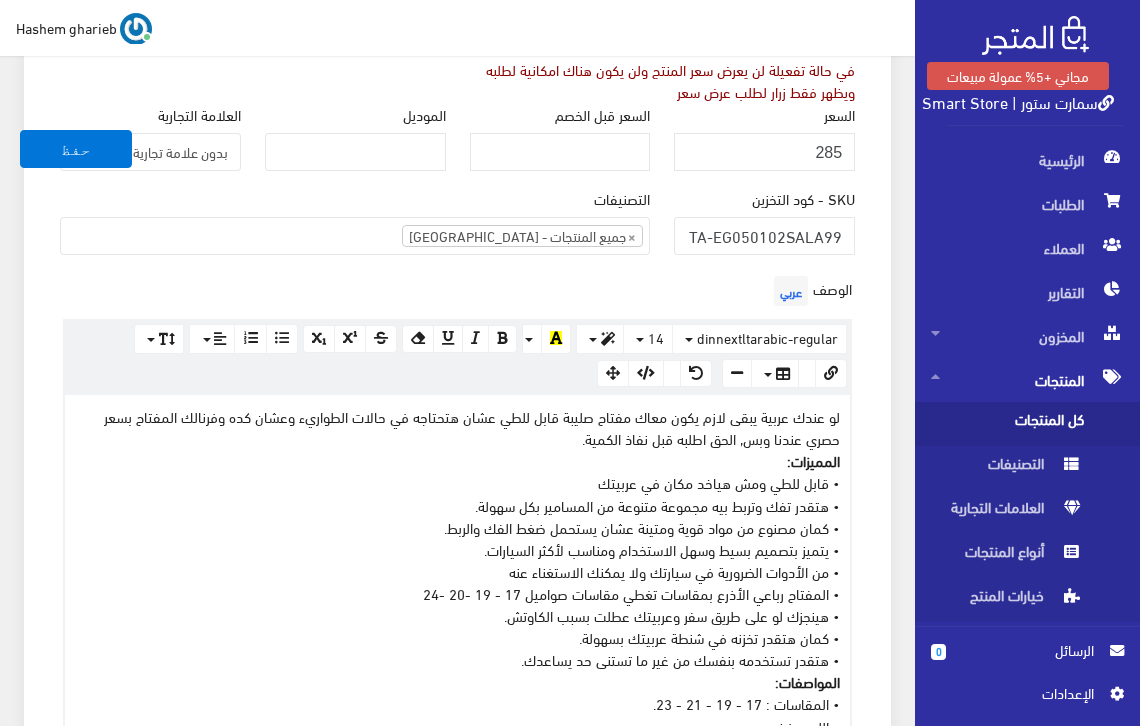 scroll, scrollTop: 133, scrollLeft: 0, axis: vertical 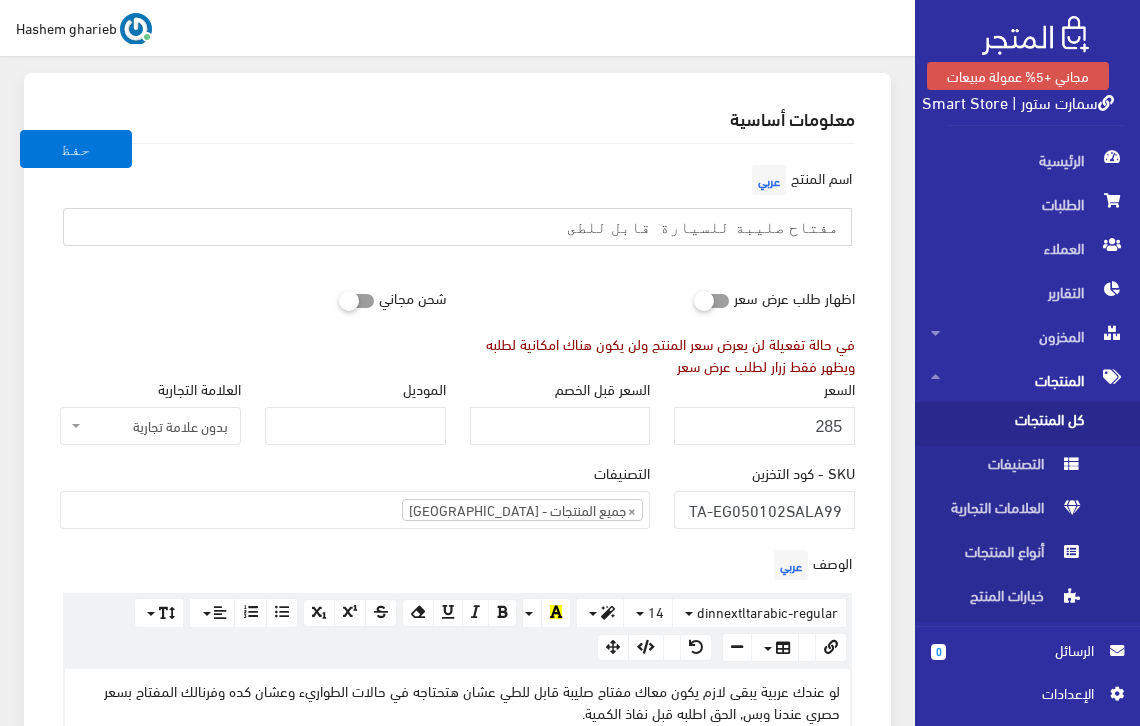 drag, startPoint x: 613, startPoint y: 226, endPoint x: 870, endPoint y: 227, distance: 257.00195 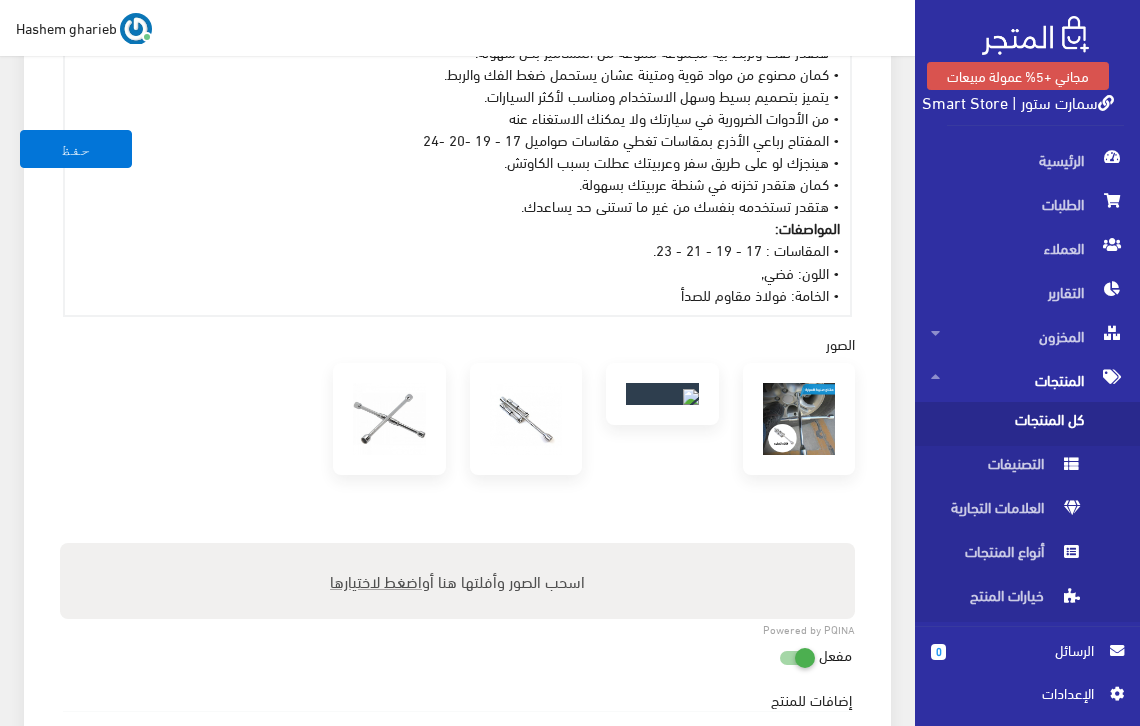 scroll, scrollTop: 667, scrollLeft: 0, axis: vertical 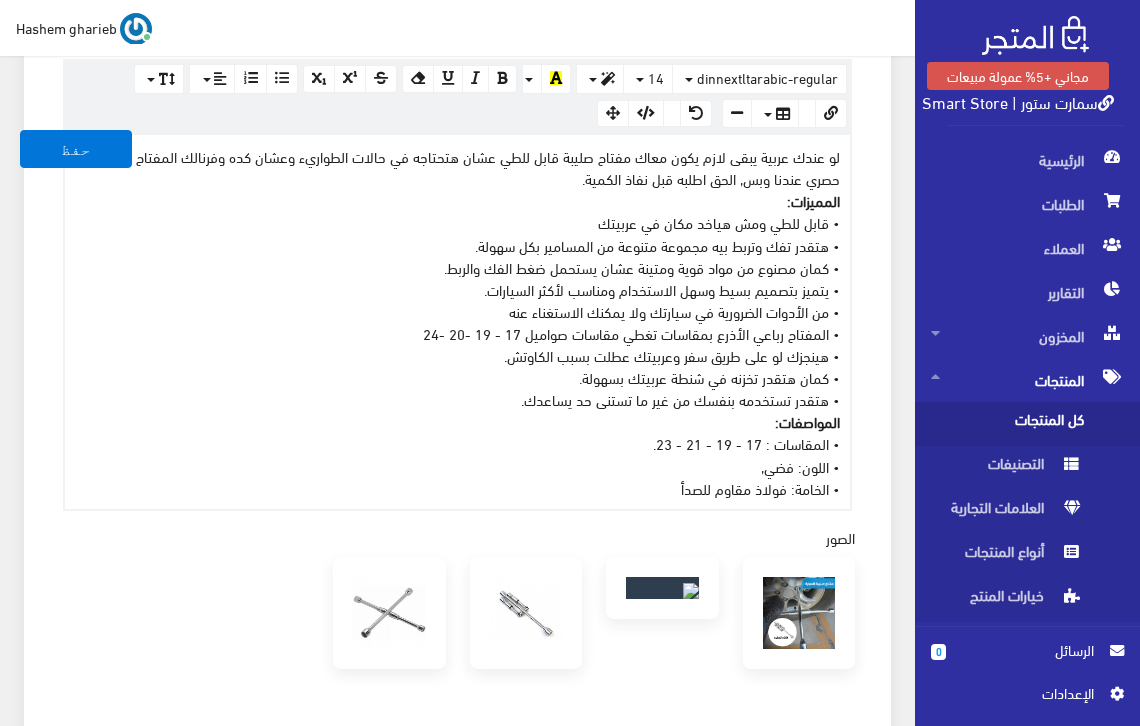 click on "لو عندك عربية يبقى لازم يكون معاك مفتاح صليبة قابل للطي عشان هتحتاجه في حالات الطواريء وعشان كده وفرنالك المفتاح بسعر حصري عندنا وبس, الحق اطلبه قبل نفاذ الكمية. المميزات:
• قابل للطي ومش هياخد مكان في عربيتك
• هتقدر تفك وتربط بيه مجموعة متنوعة من المسامير بكل سهولة.
• كمان مصنوع من مواد قوية ومتينة عشان يستحمل ضغط الفك والربط.
• يتميز بتصميم بسيط وسهل الاستخدام ومناسب لأكثر السيارات.
• من الأدوات الضرورية في سيارتك ولا يمكنك الاستغناء عنه
• المفتاح رباعي الأذرع بمقاسات تغطي مقاسات صواميل 17 - 19 -20 -24
• هينجزك لو على طريق سفر وعربيتك عطلت بسبب الكاوتش." at bounding box center [457, 322] 